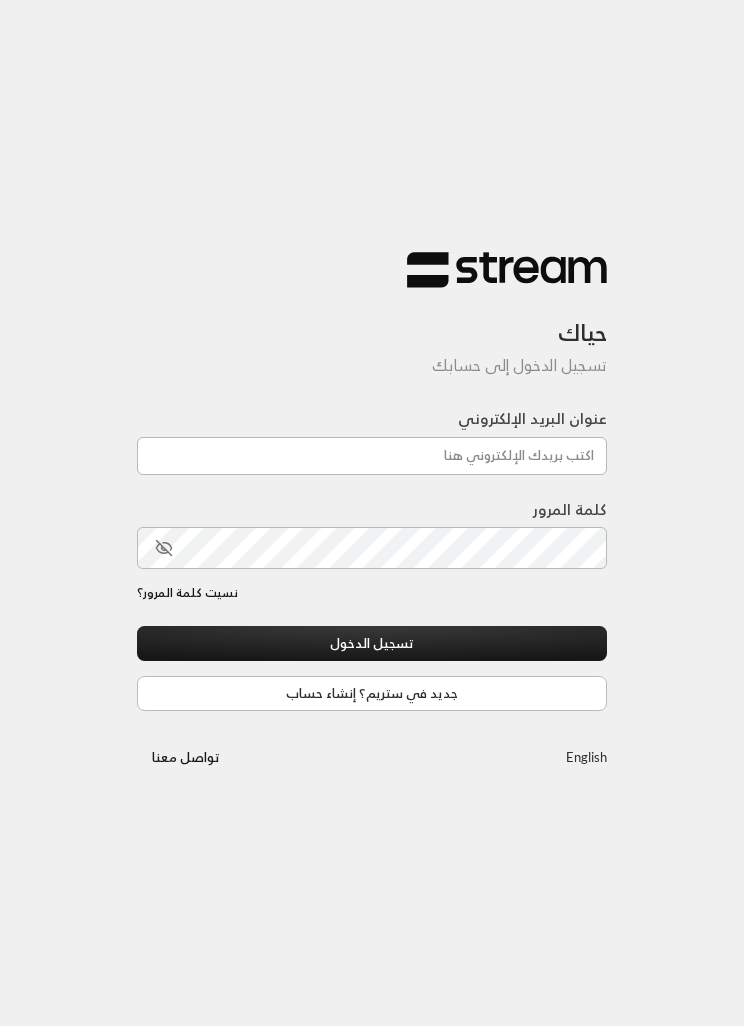 scroll, scrollTop: 0, scrollLeft: 0, axis: both 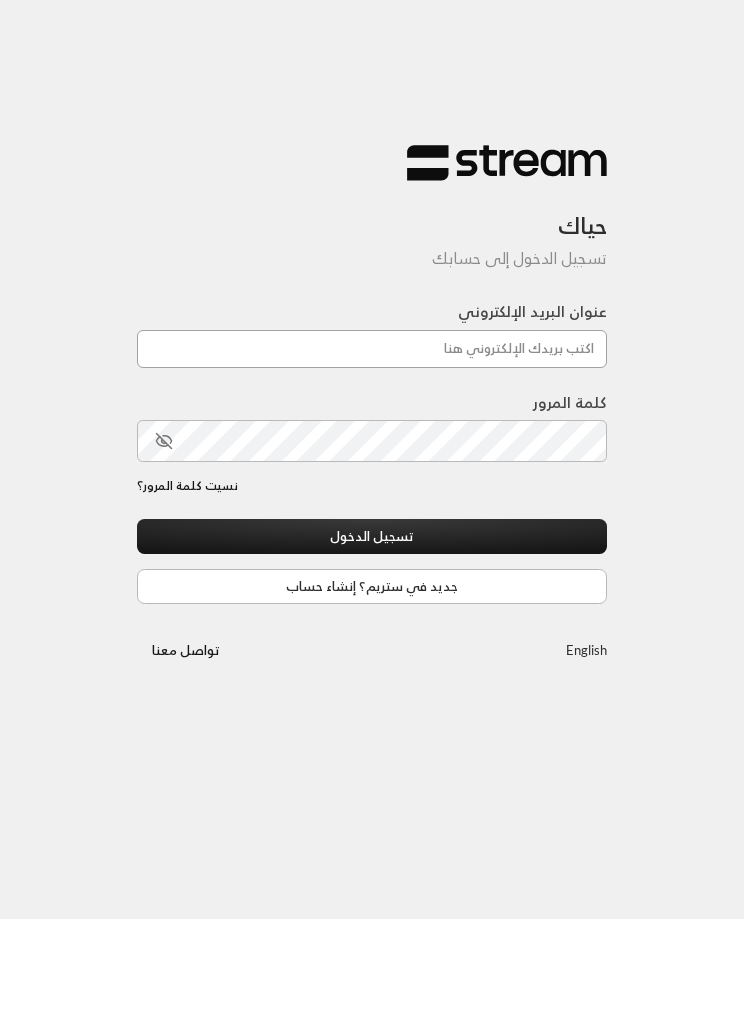 type on "[EMAIL]" 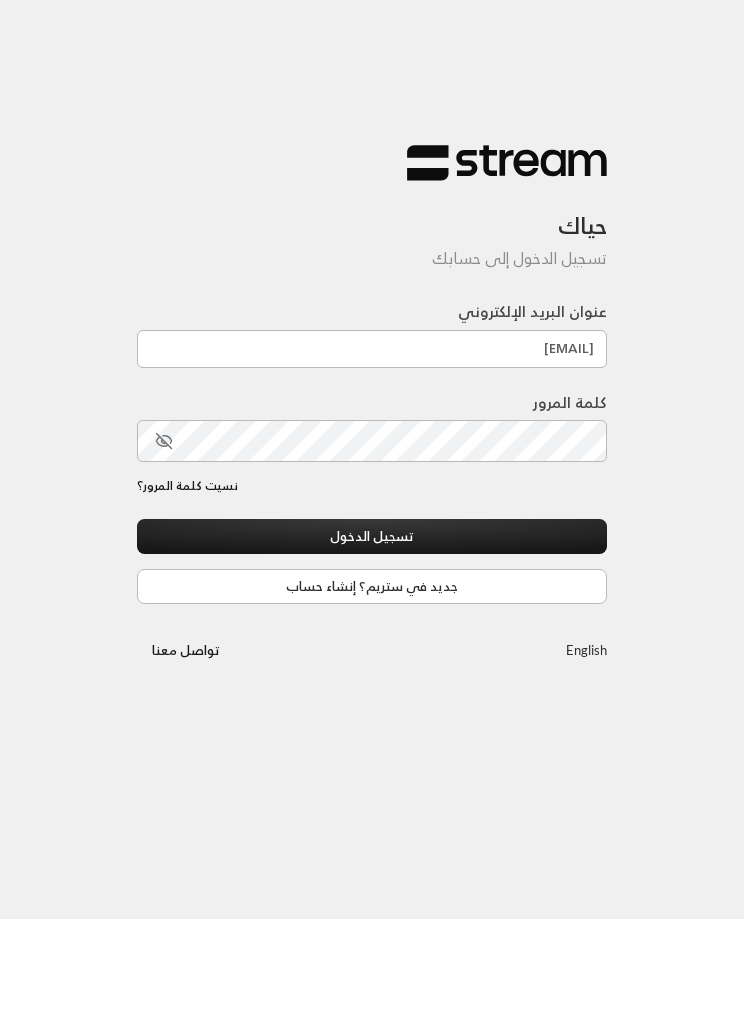 click on "تسجيل الدخول" at bounding box center (372, 643) 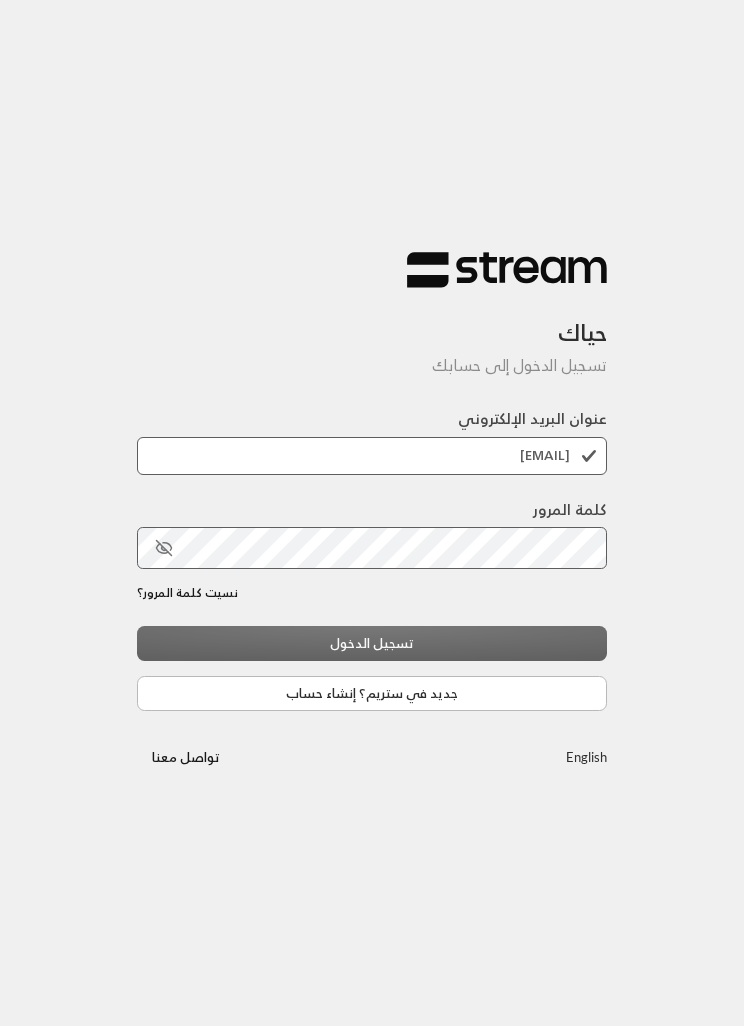 click on "تسجيل الدخول جديد في ستريم؟ إنشاء حساب" at bounding box center [372, 668] 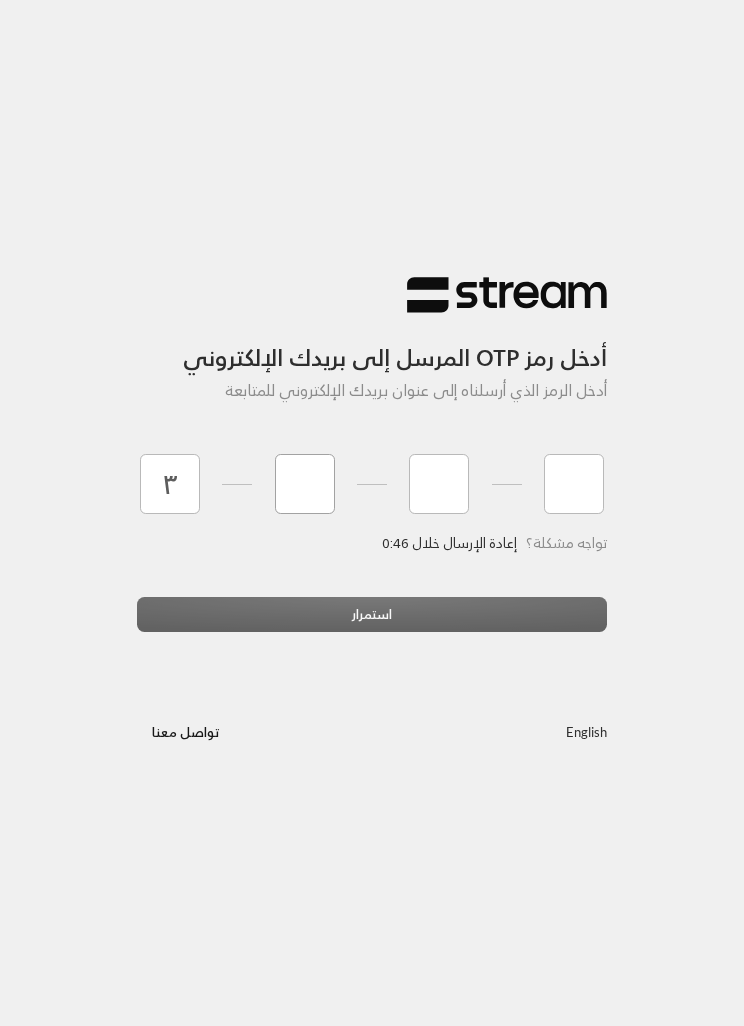type on "3" 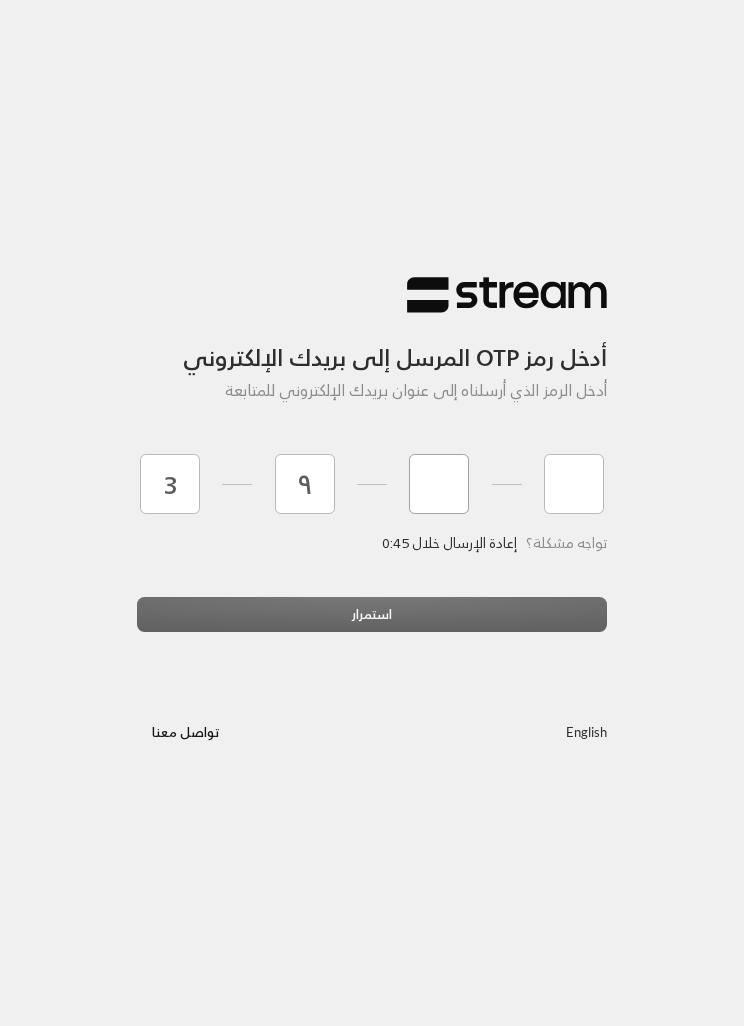 type on "9" 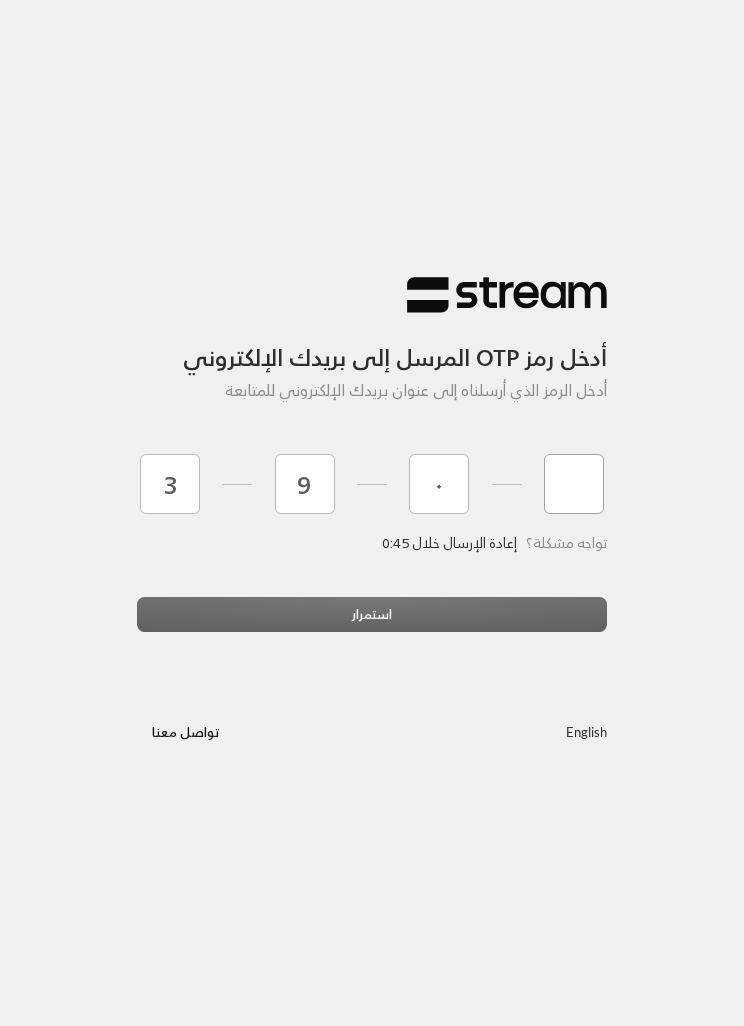 type on "0" 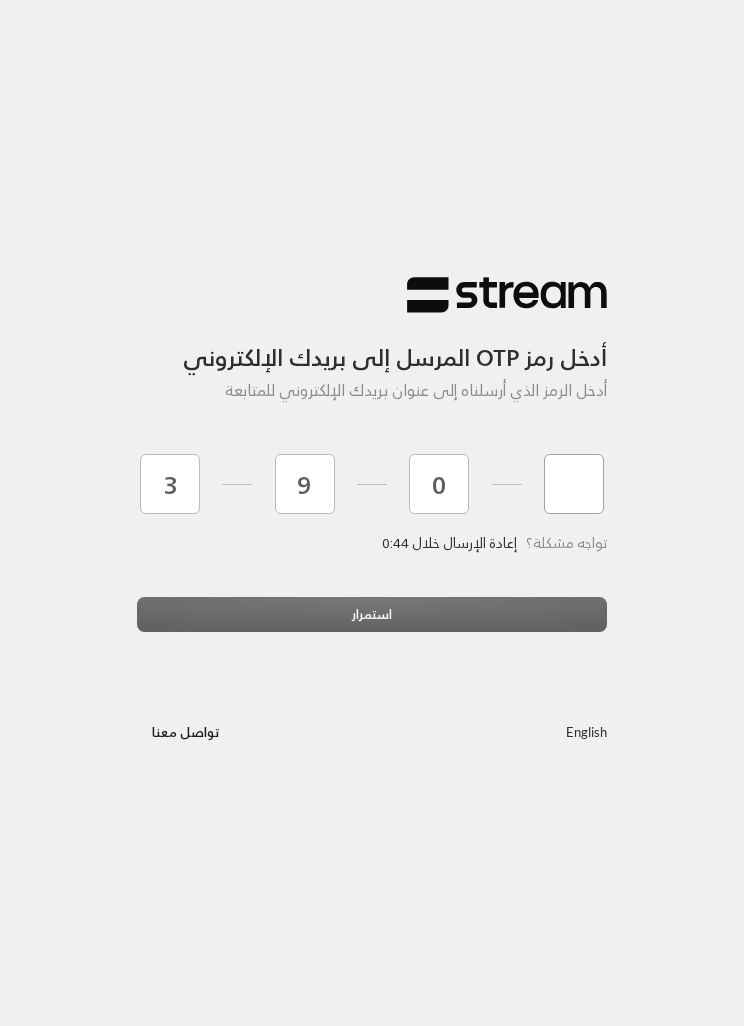 type on "0" 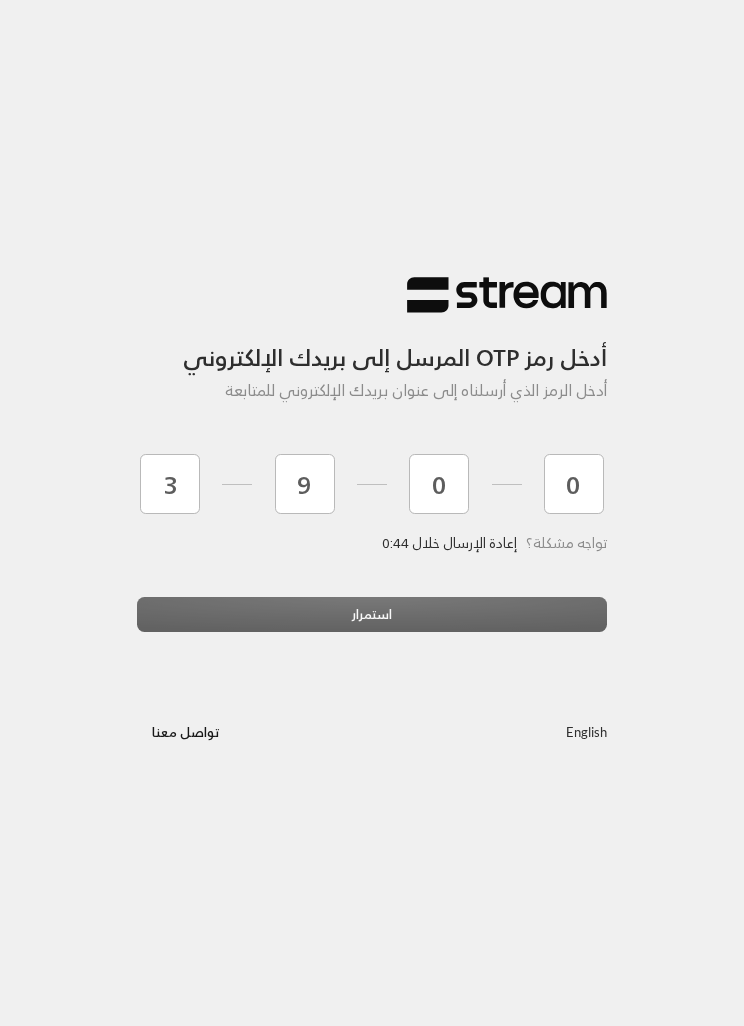 click on "تواجه مشكلة؟ إعادة الإرسال خلال   0:44" at bounding box center (372, 566) 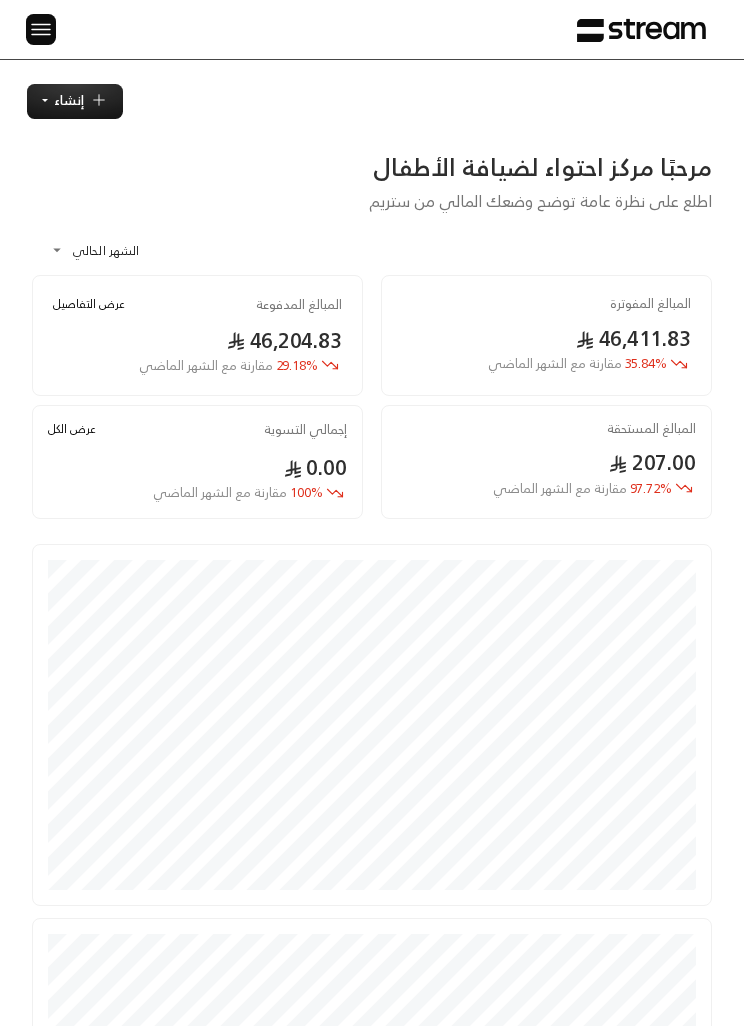 click at bounding box center [41, 29] 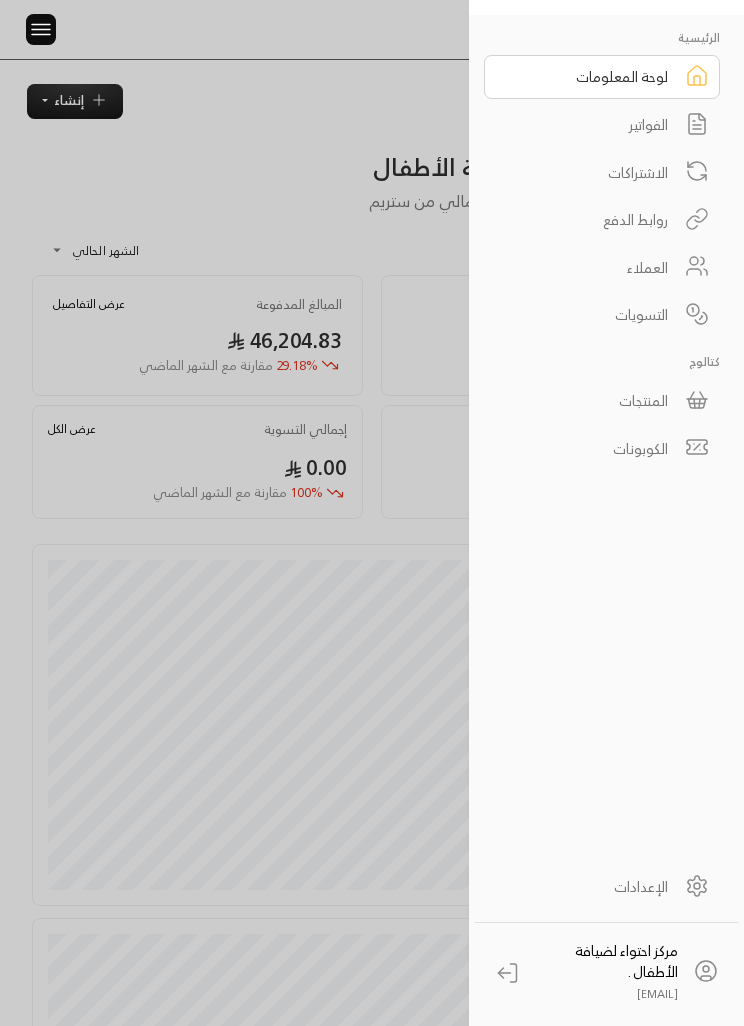 click on "الفواتير" at bounding box center [602, 125] 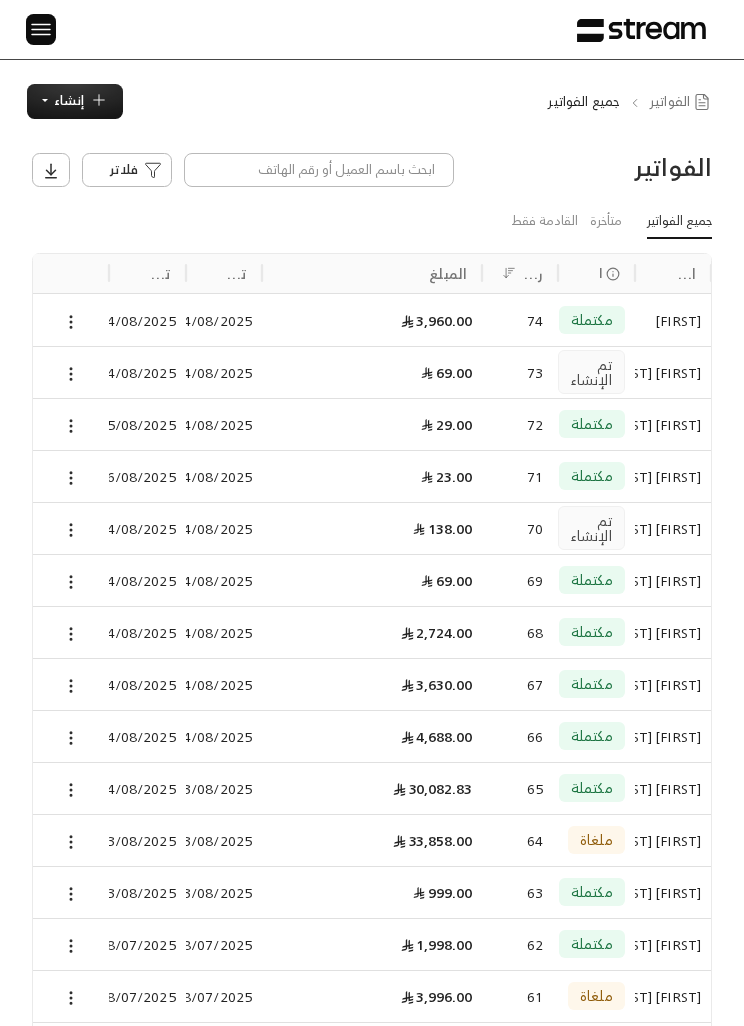 click at bounding box center [41, 29] 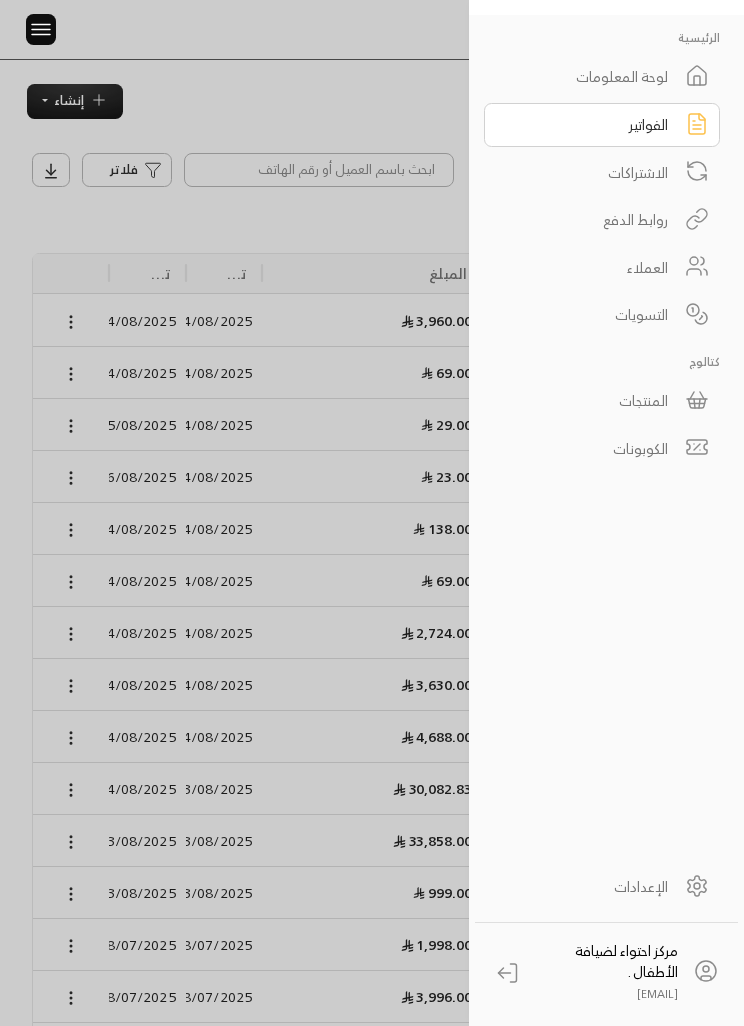 click at bounding box center [372, 513] 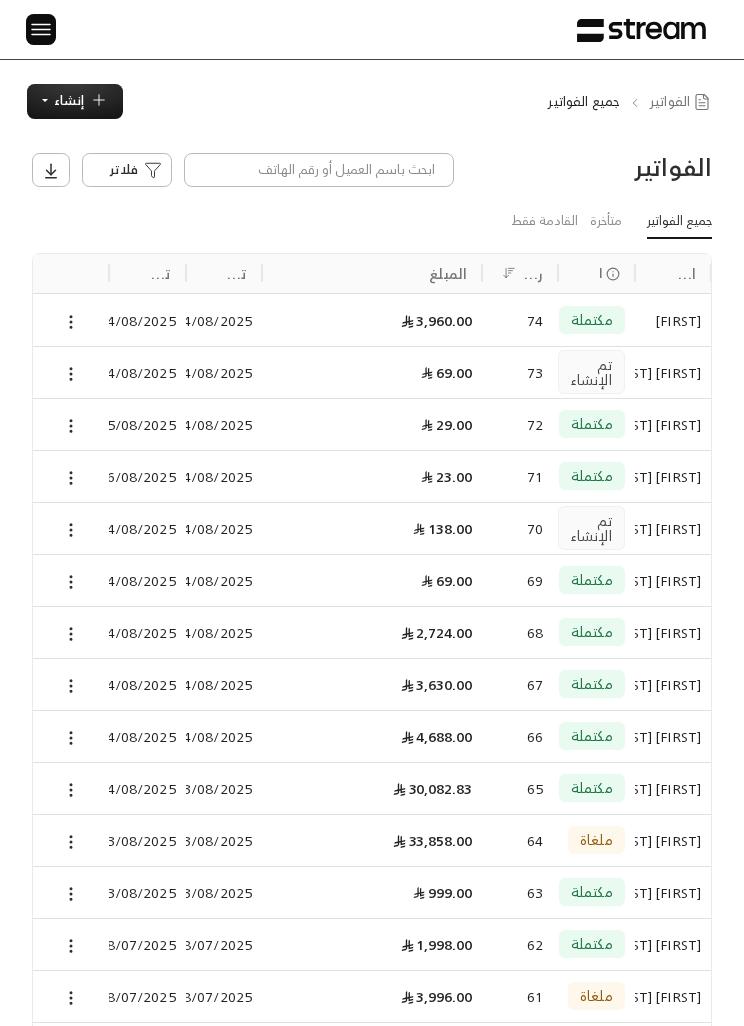 click on "إنشاء" at bounding box center (69, 100) 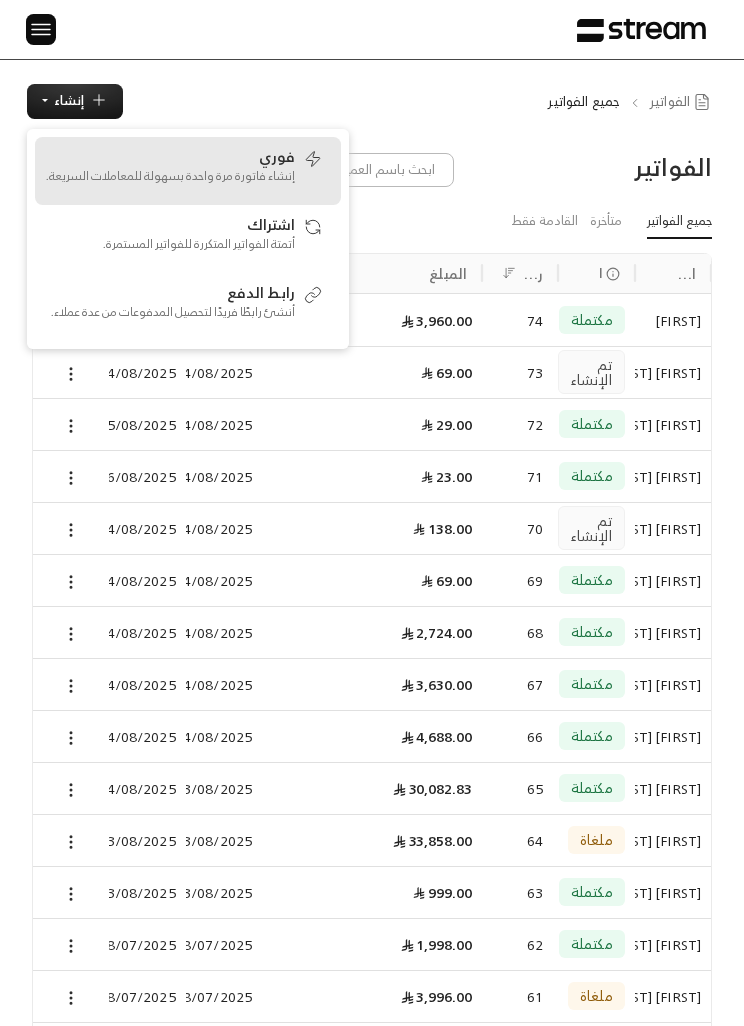 click on "إنشاء فاتورة مرة واحدة بسهولة للمعاملات السريعة." at bounding box center (170, 176) 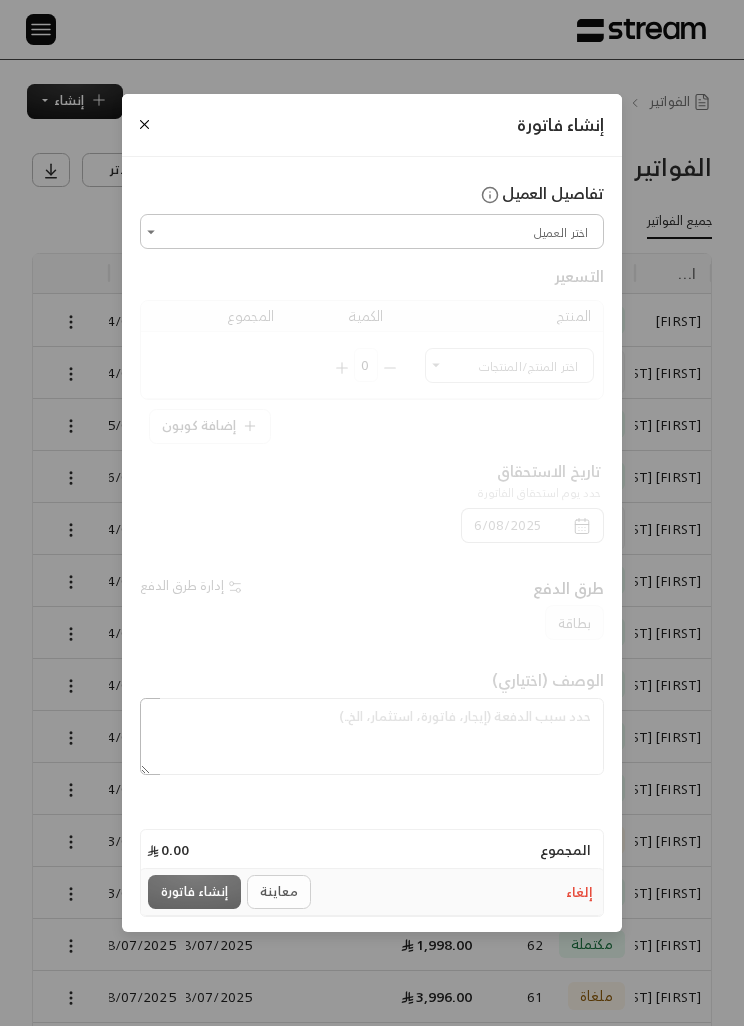 click on "اختر العميل" at bounding box center [372, 231] 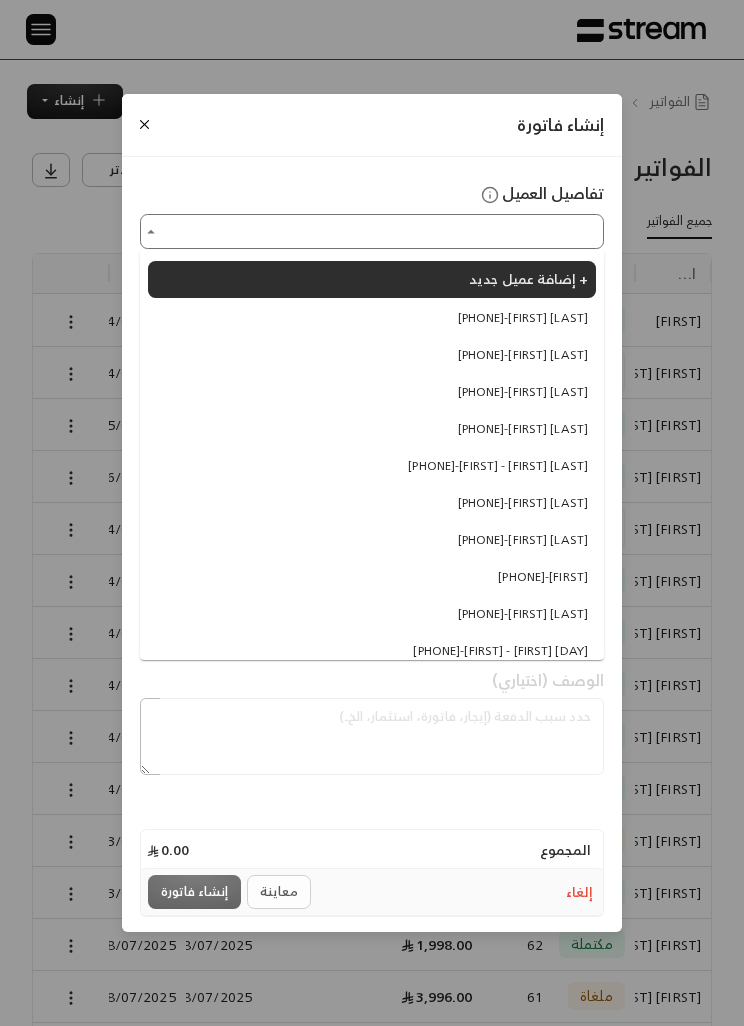 click on "[PHONE]  -  [FIRST] [LAST]" at bounding box center [372, 318] 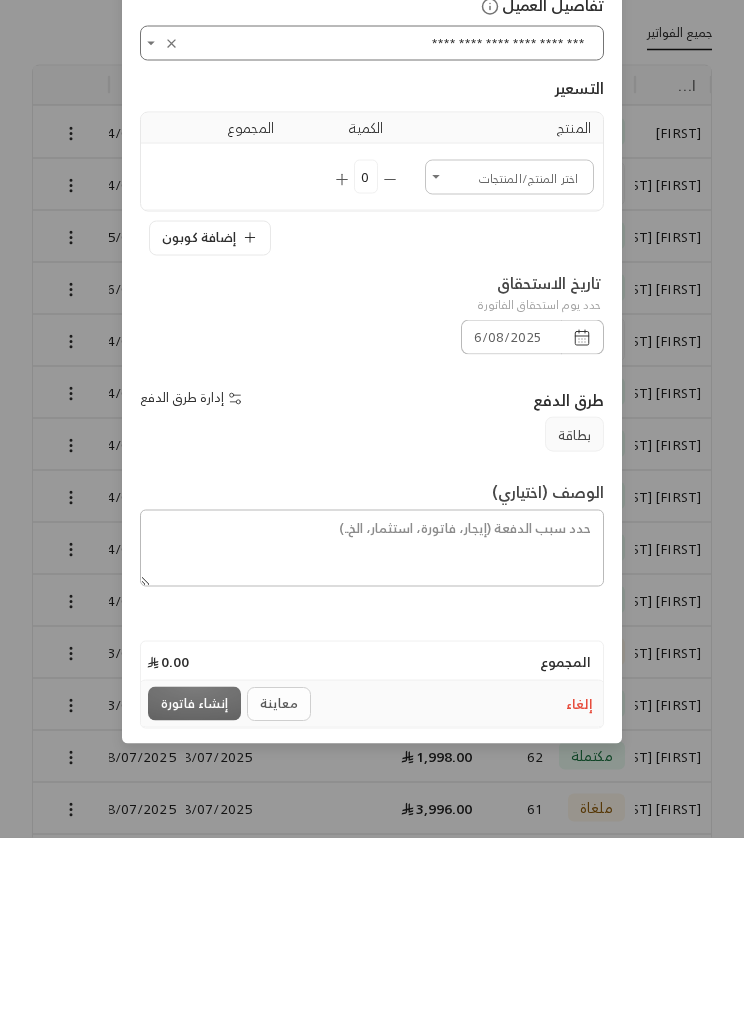click on "اختر العميل" at bounding box center (509, 365) 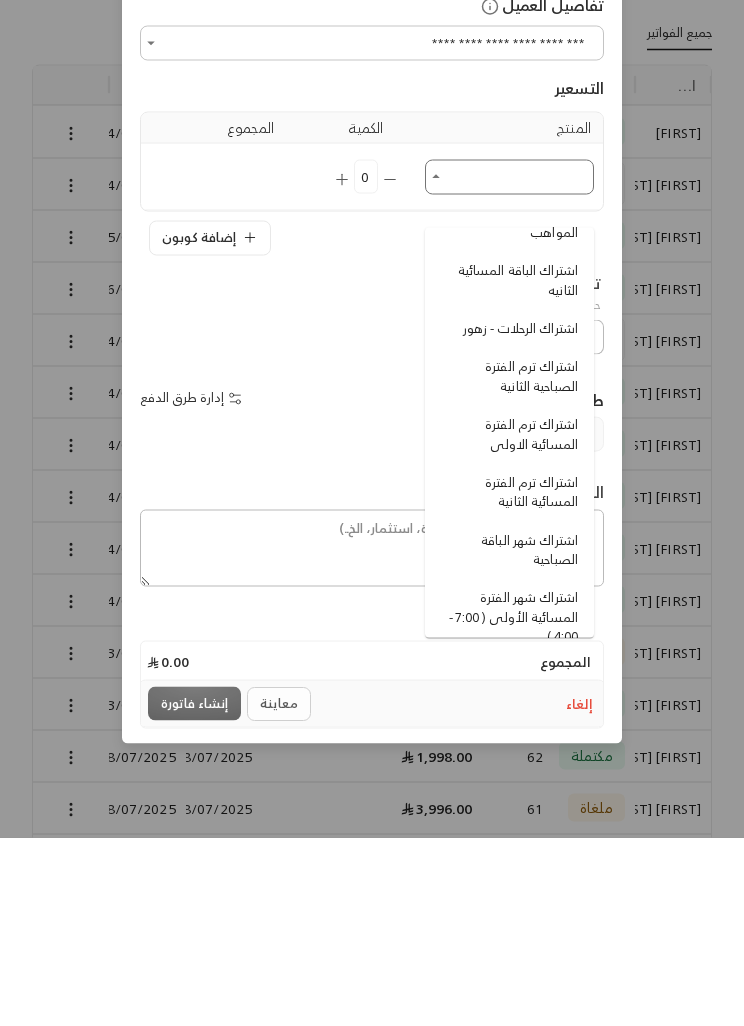 scroll, scrollTop: 114, scrollLeft: 0, axis: vertical 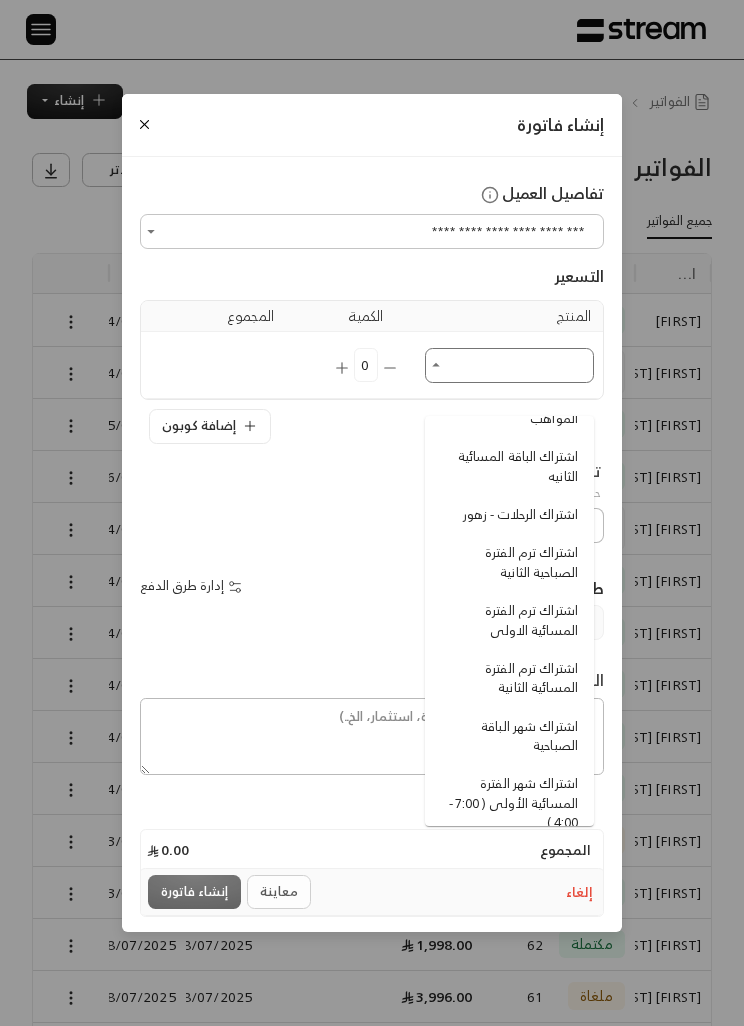 click on "اشتراك ترم الفترة الصباحية الثانية" at bounding box center (512, 562) 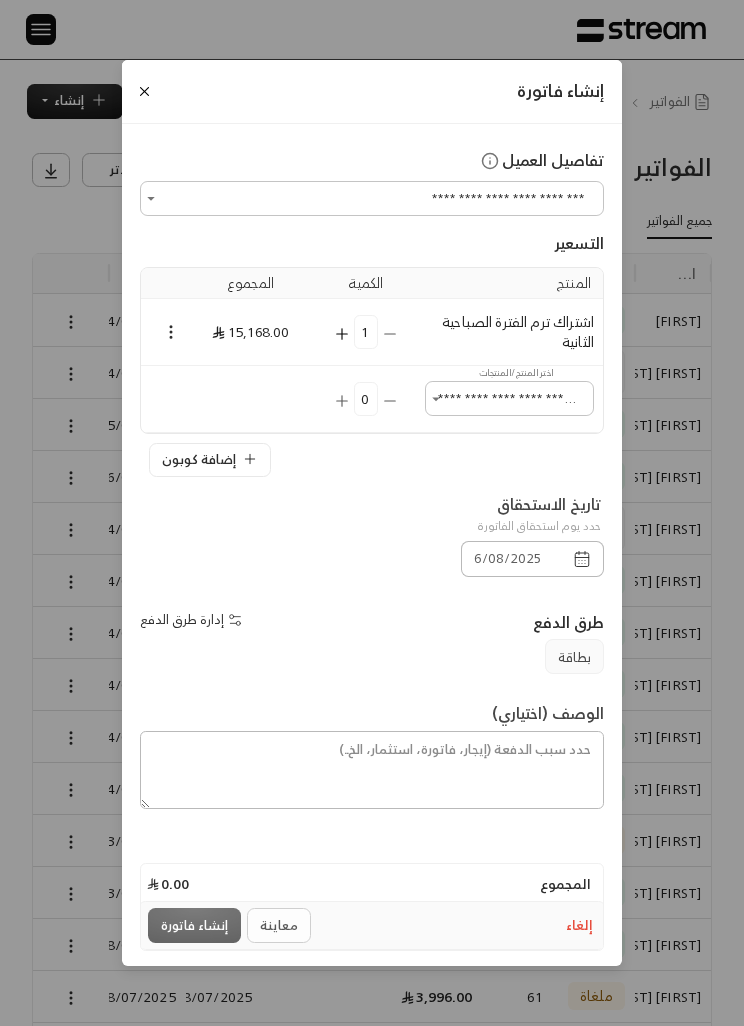 type on "**********" 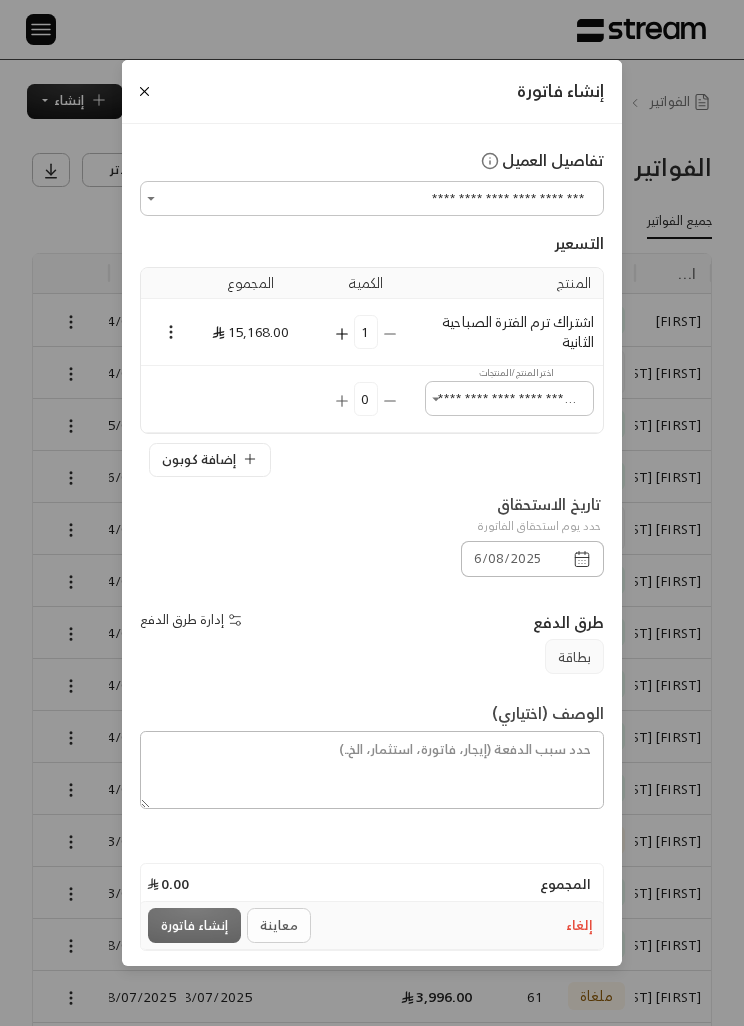 type 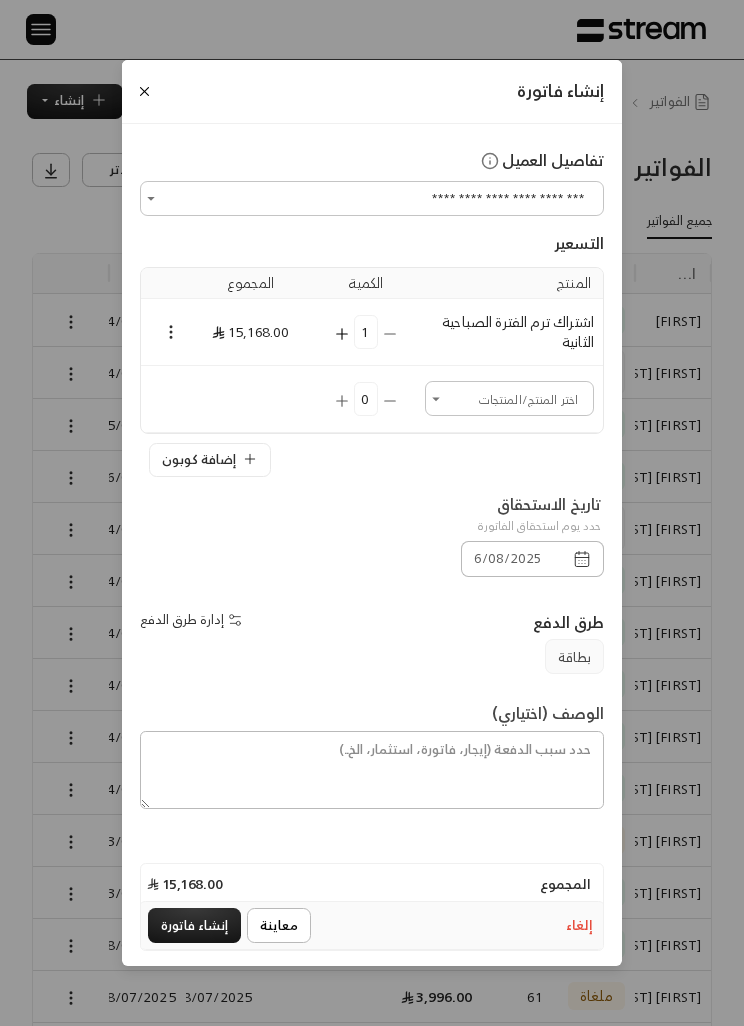 click 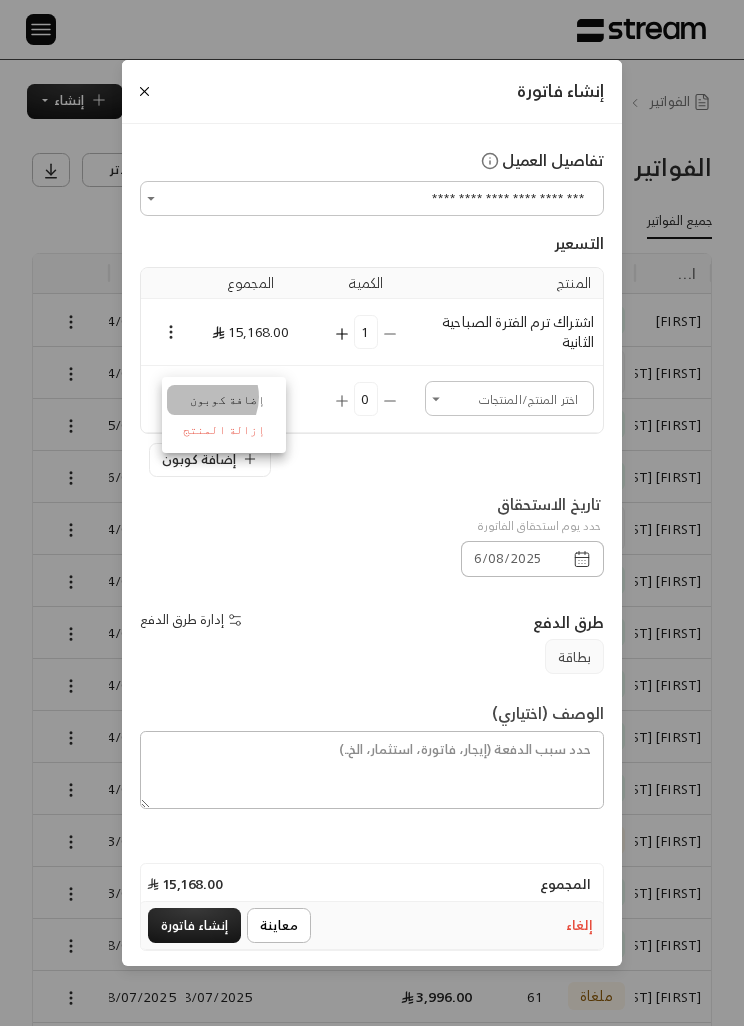 click on "إضافة كوبون" at bounding box center (224, 400) 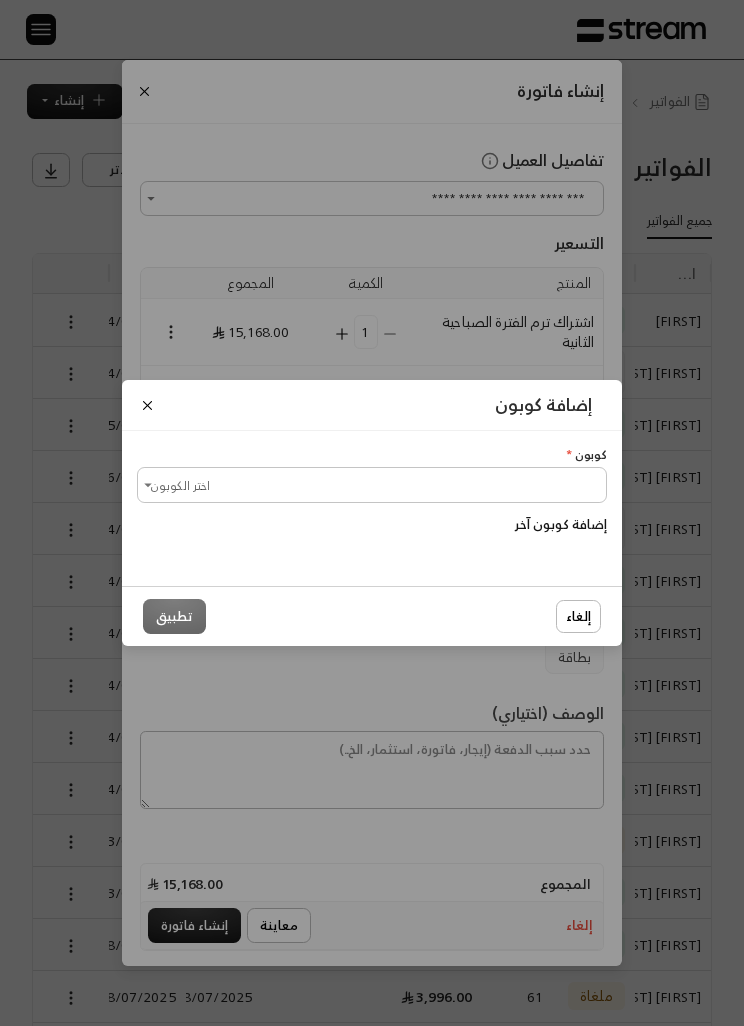 click on "اختر الكوبون" at bounding box center [372, 484] 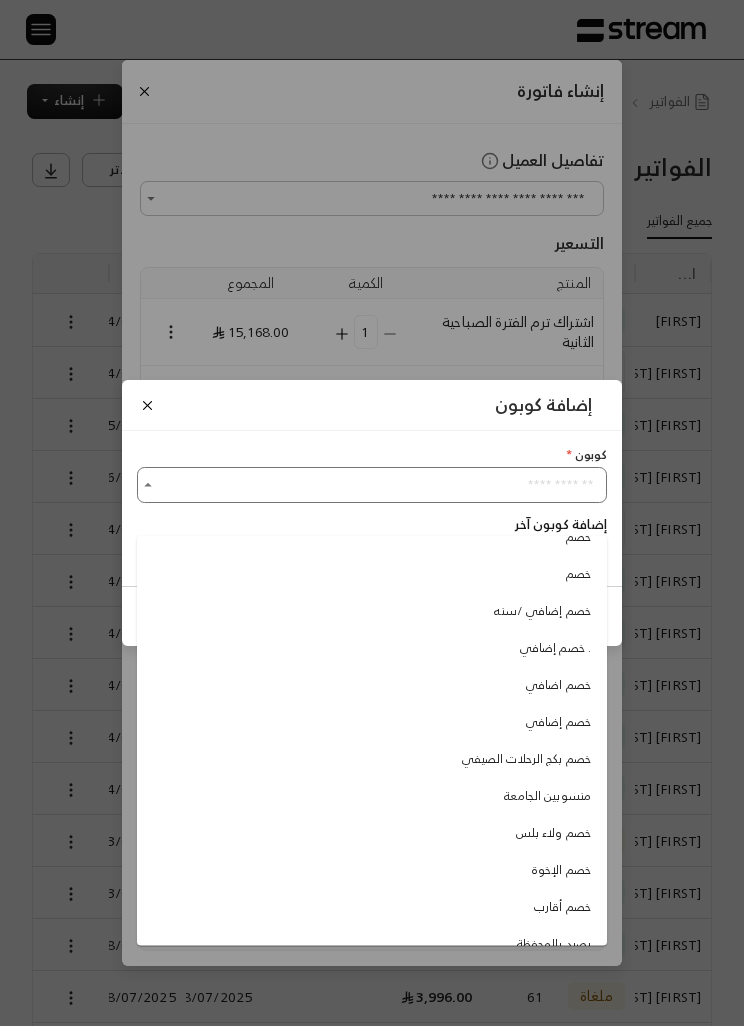 scroll, scrollTop: 66, scrollLeft: 0, axis: vertical 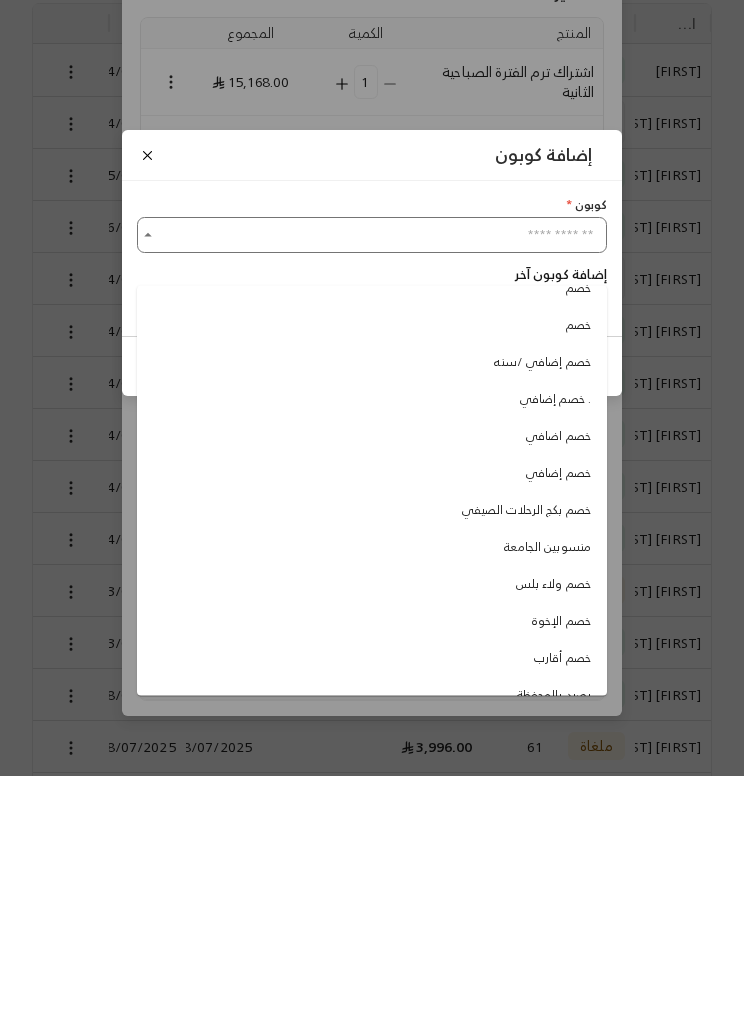 click on "خصم الإخوة" at bounding box center (561, 870) 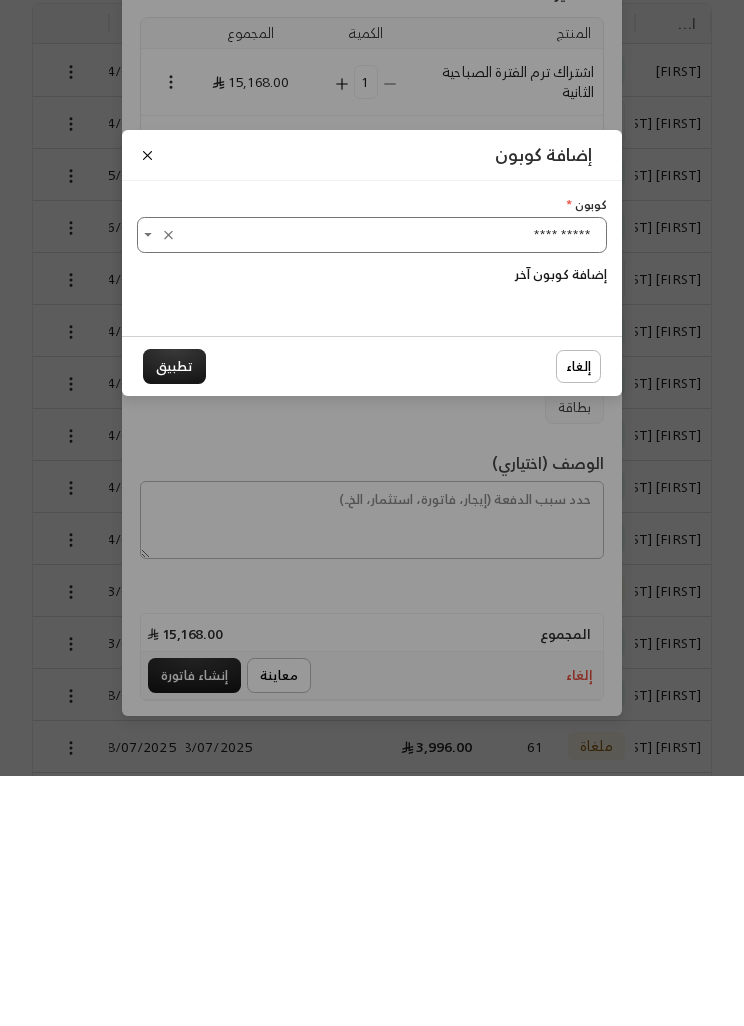 click on "تطبيق" at bounding box center (174, 616) 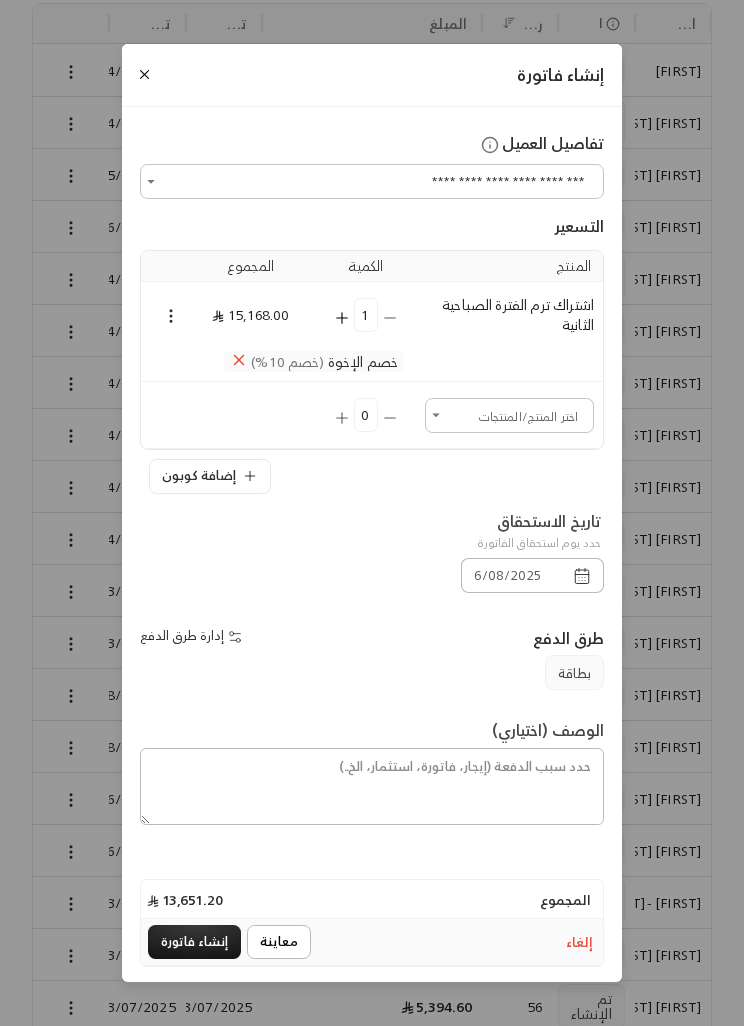 click 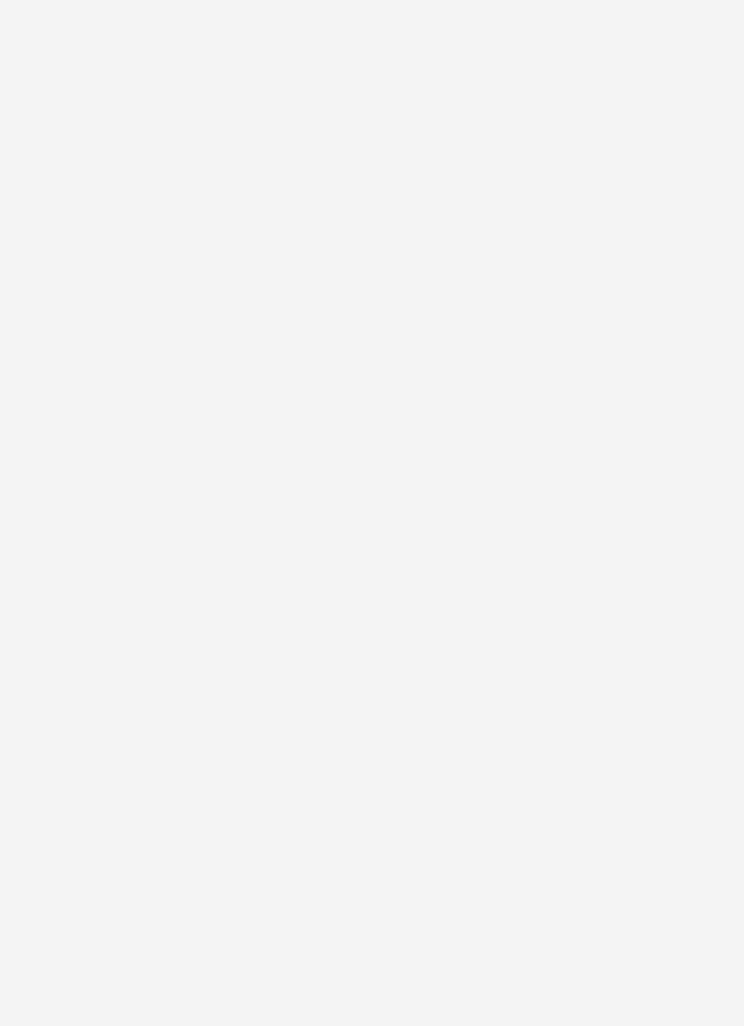 scroll, scrollTop: 0, scrollLeft: 0, axis: both 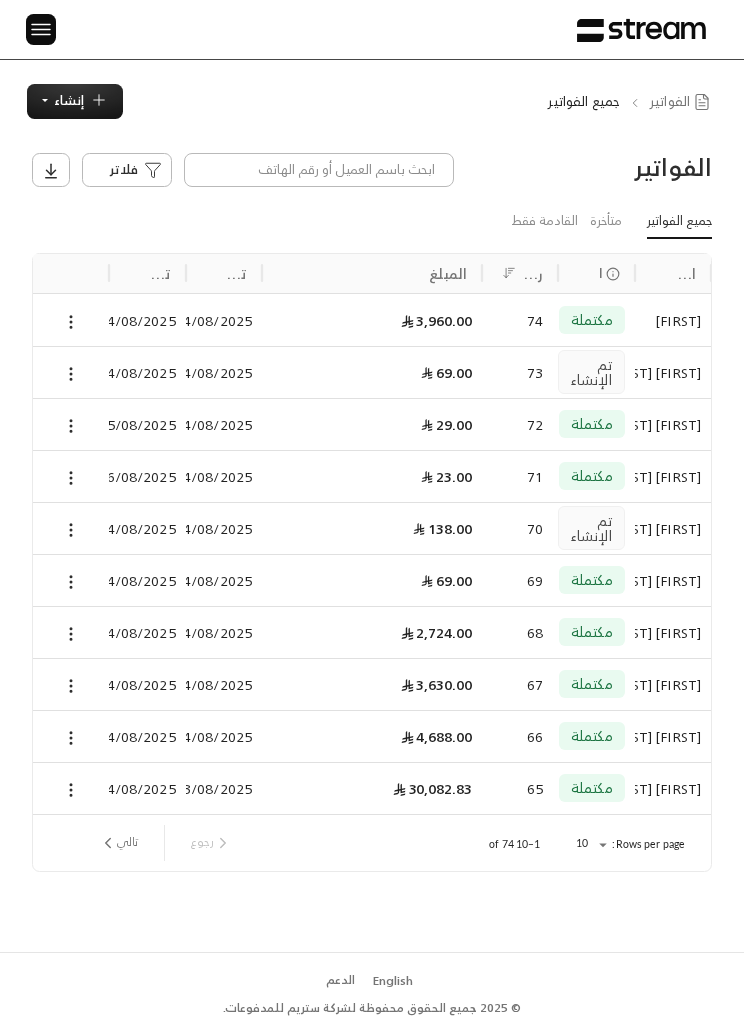 click at bounding box center (41, 29) 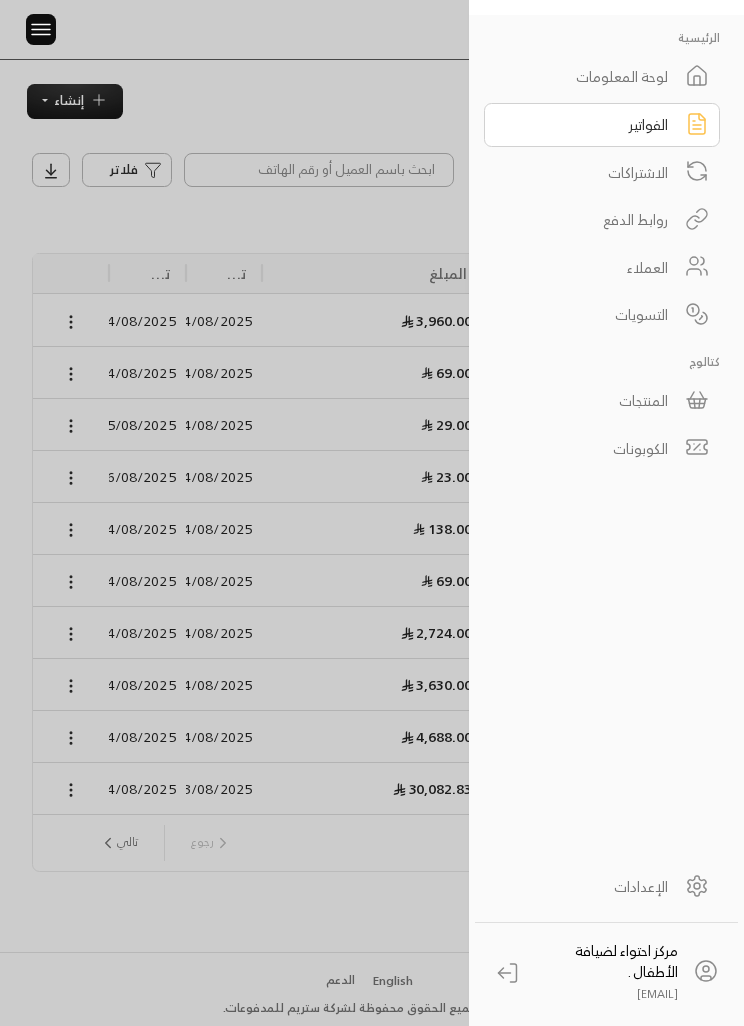 click on "الفواتير" at bounding box center [589, 124] 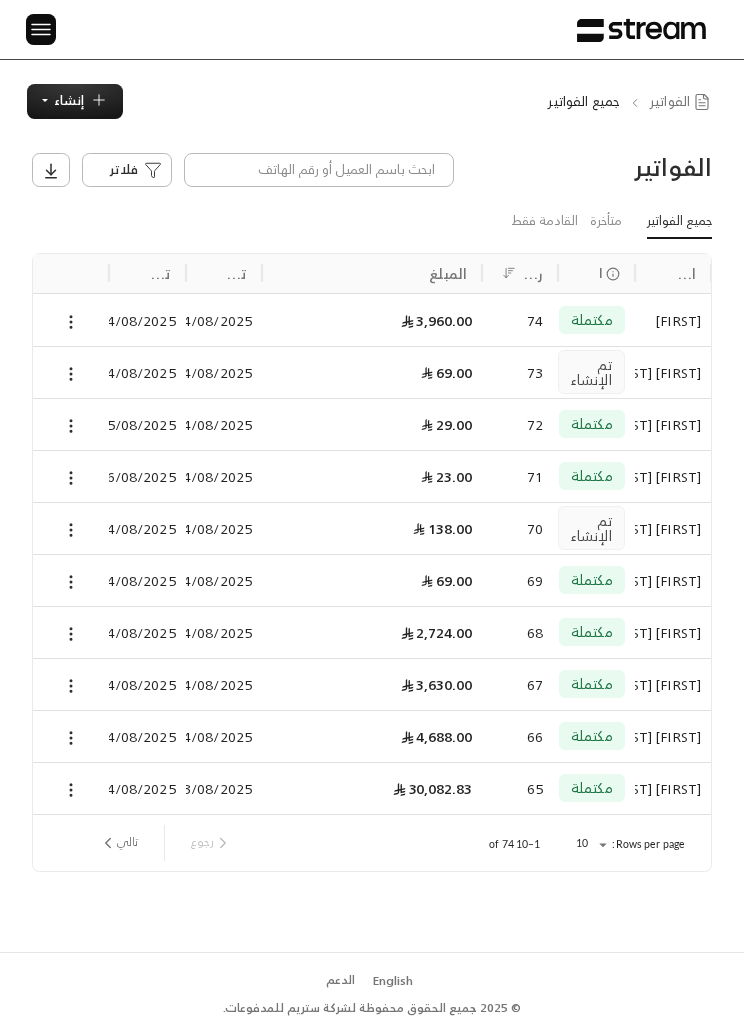 click on "تالي" at bounding box center (118, 843) 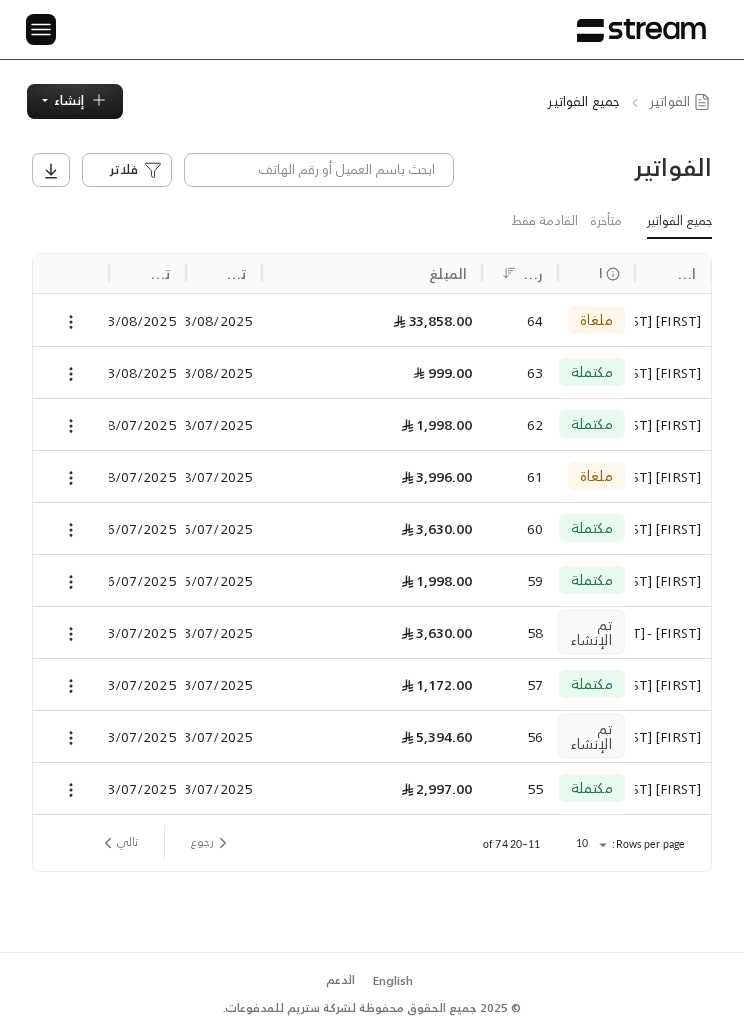 click at bounding box center [71, 322] 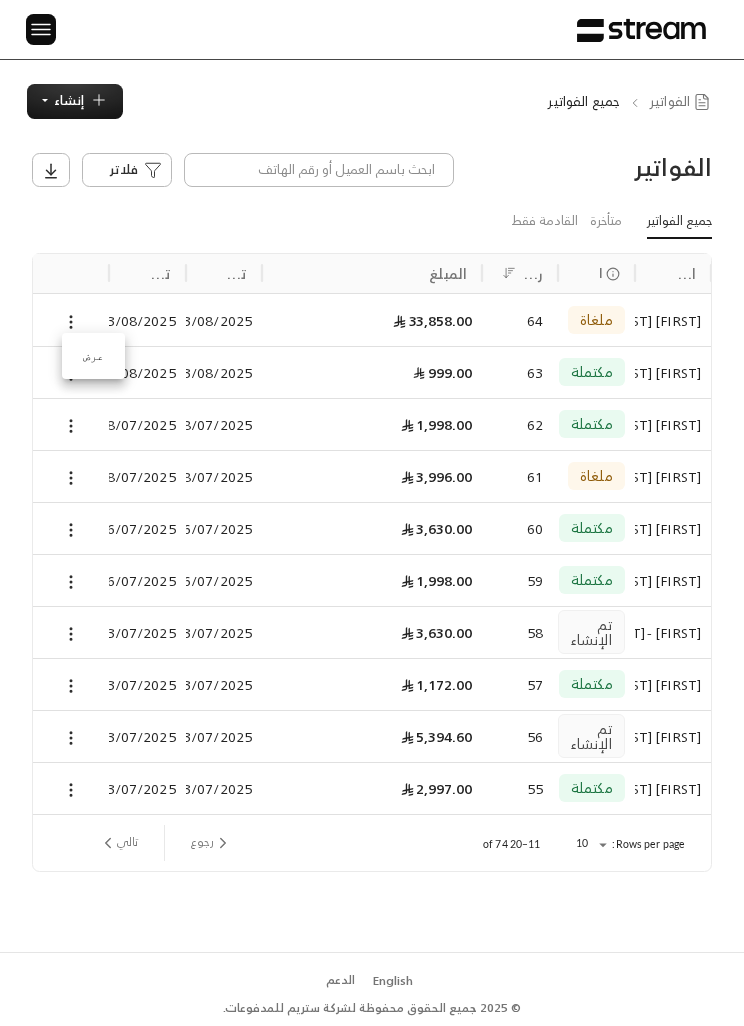 click at bounding box center (372, 513) 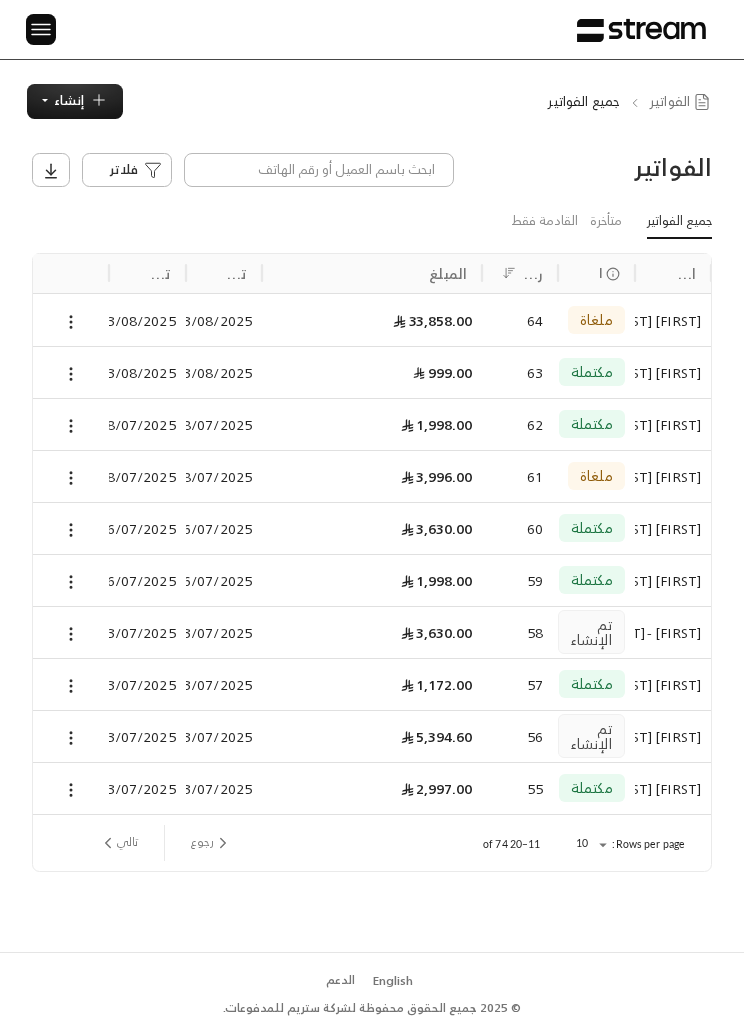 click 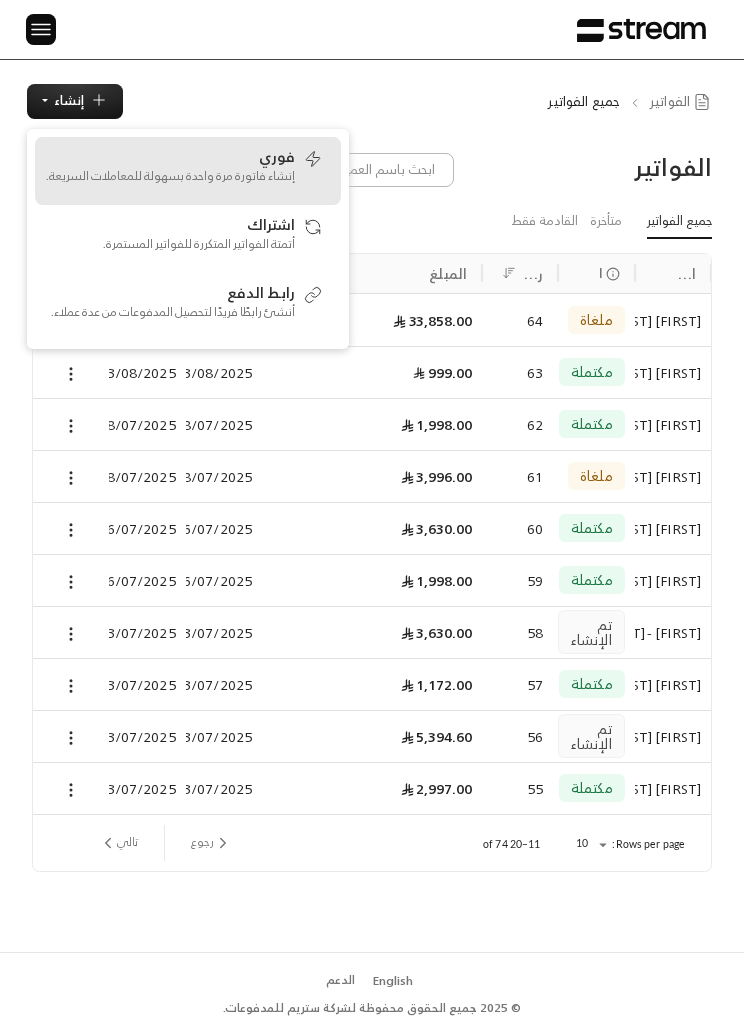 click on "إنشاء فاتورة مرة واحدة بسهولة للمعاملات السريعة." at bounding box center [170, 176] 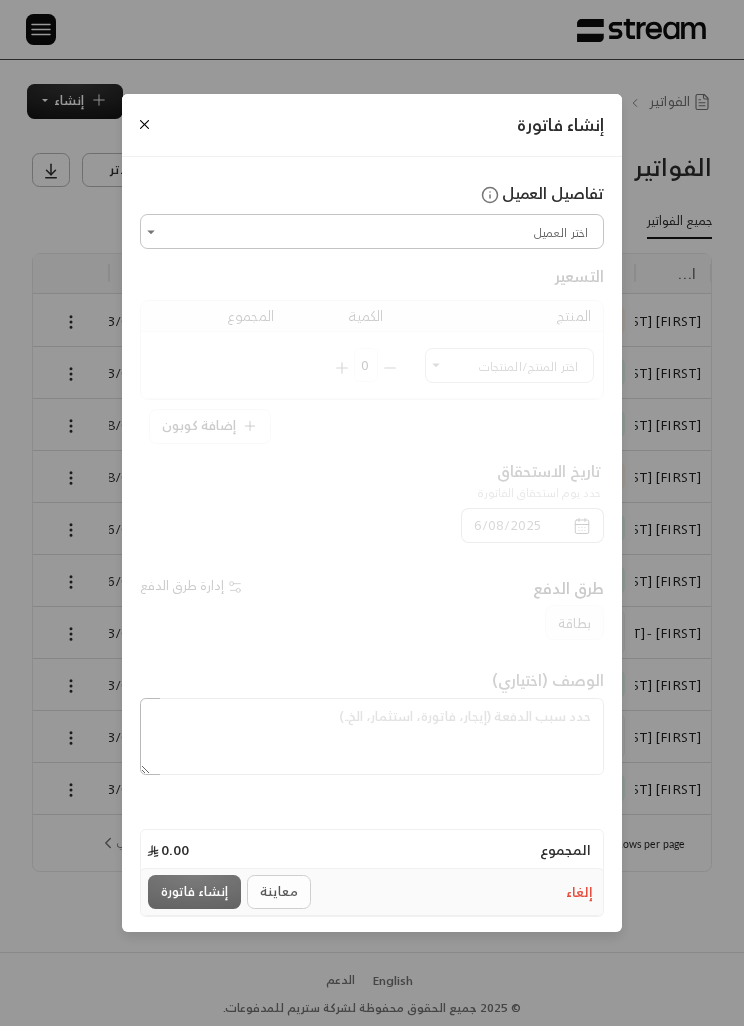 click on "اختر العميل" at bounding box center (372, 231) 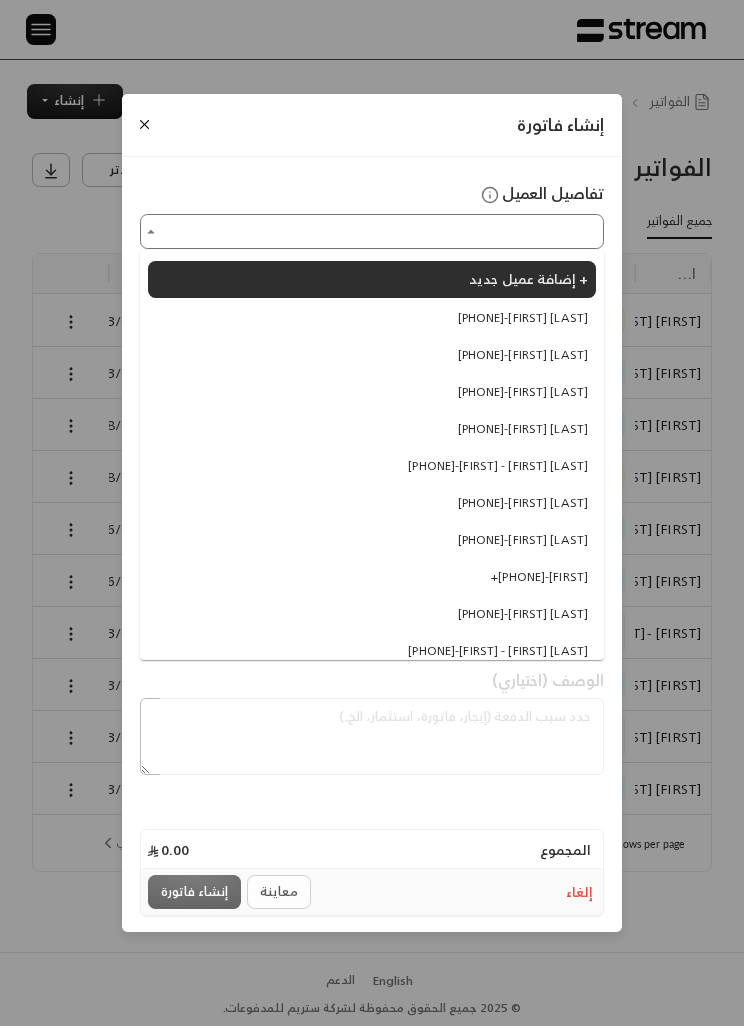 click on "[PHONE]  -  [FIRST] [LAST]" at bounding box center [372, 318] 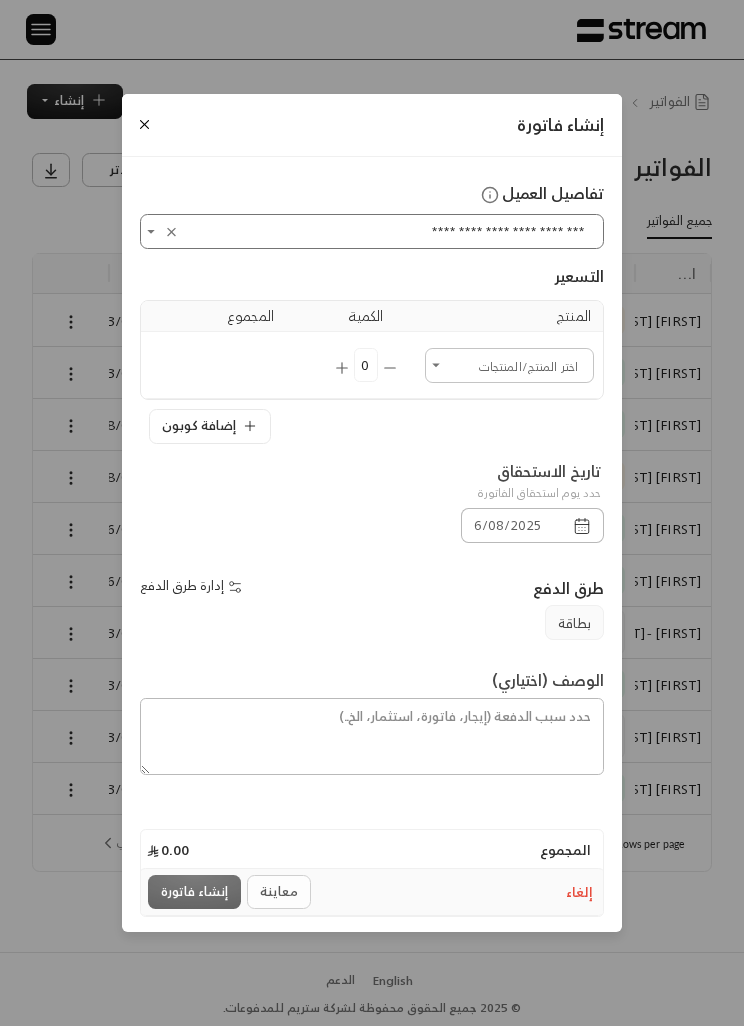 click 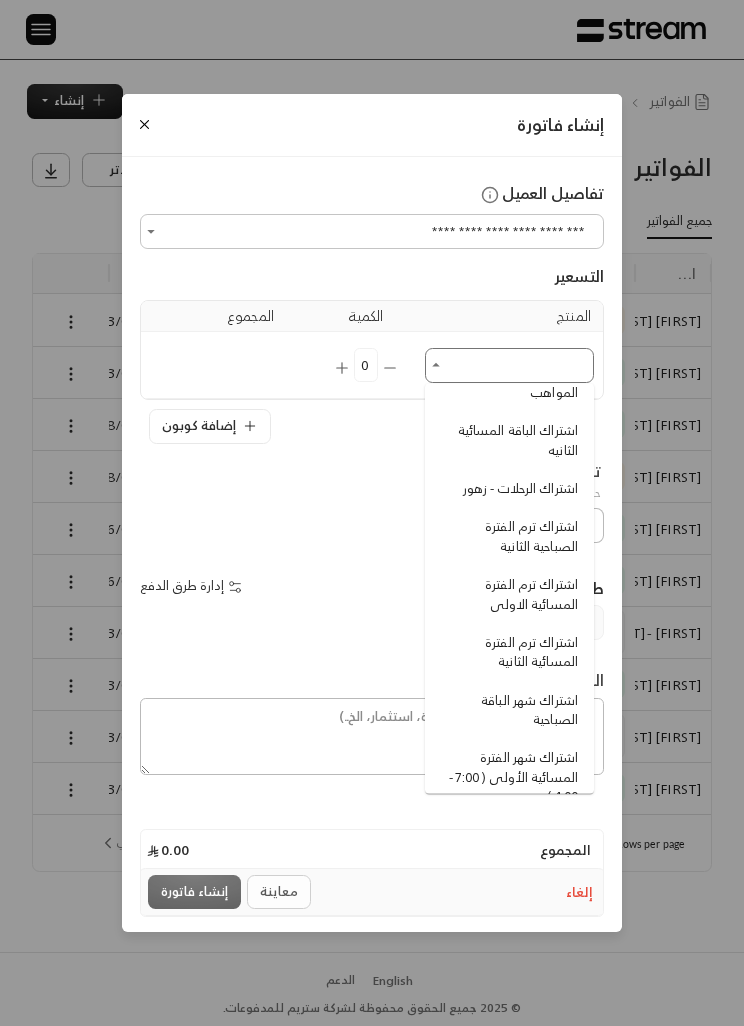 scroll, scrollTop: 114, scrollLeft: 0, axis: vertical 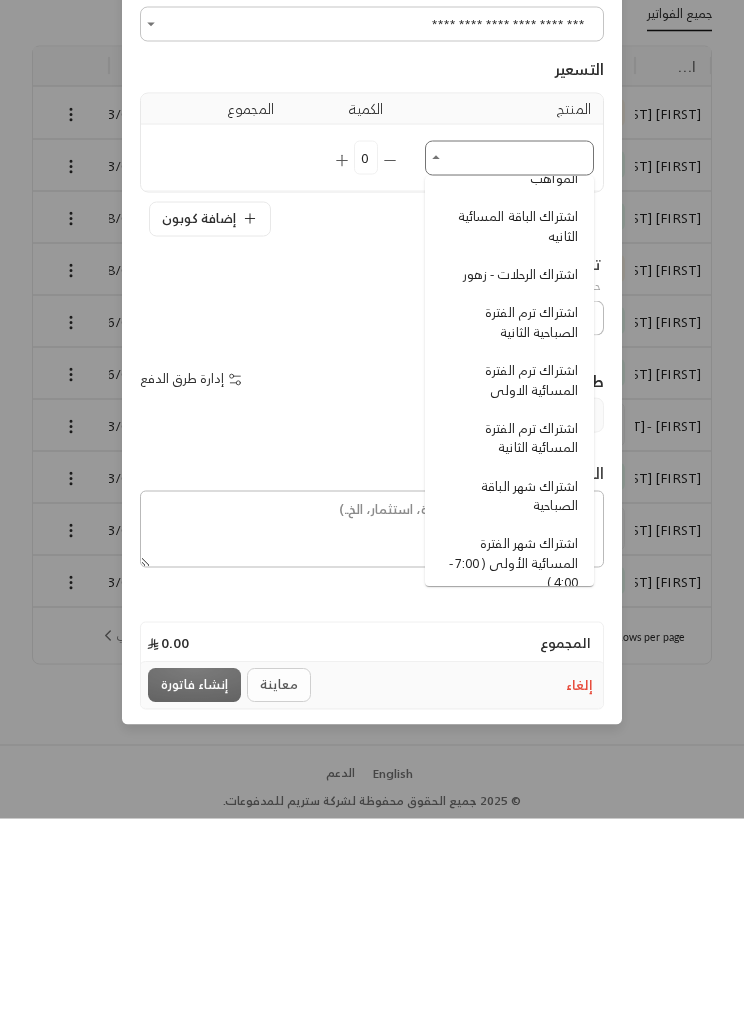 click on "اشتراك ترم الفترة المسائية الثانية" at bounding box center [512, 645] 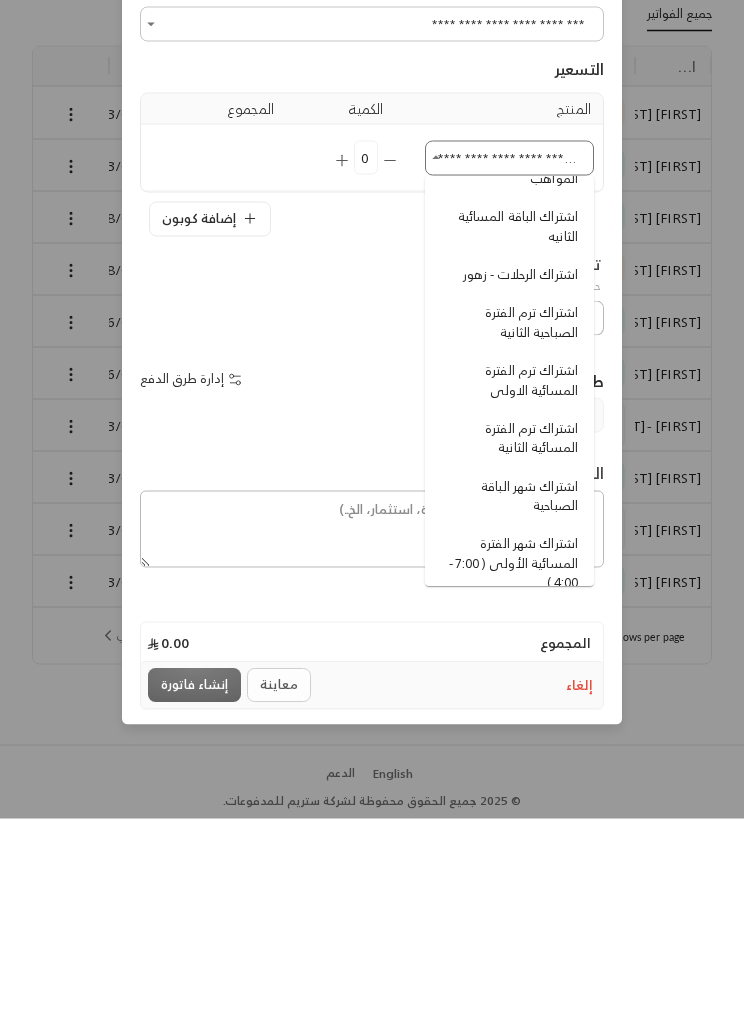 type 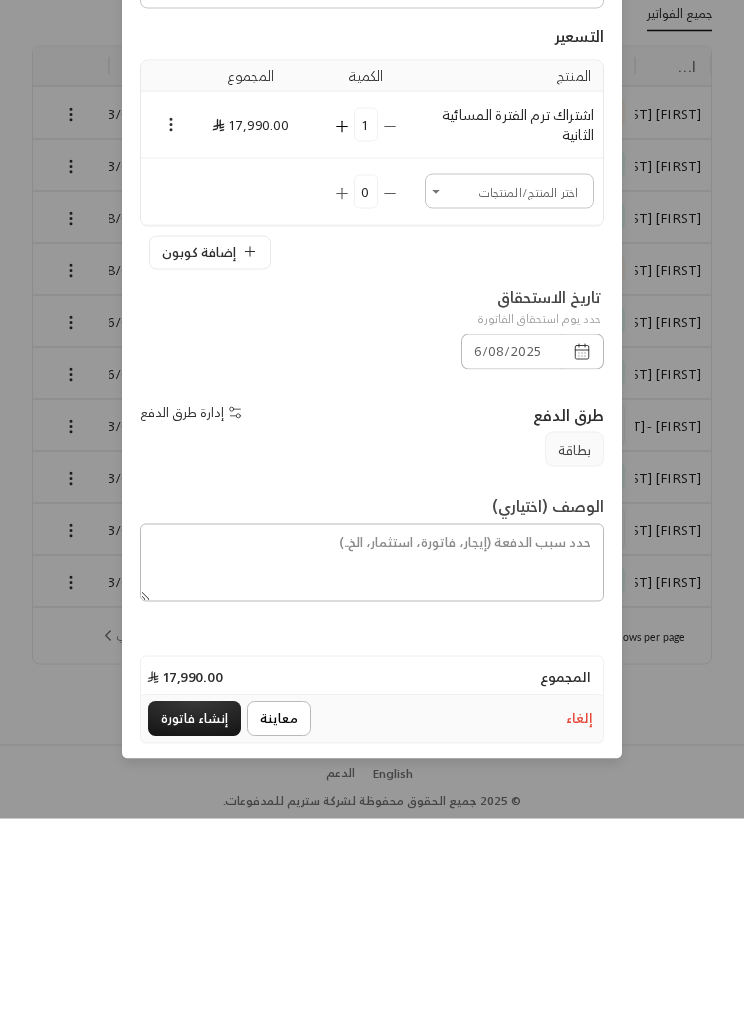 scroll, scrollTop: 65, scrollLeft: 0, axis: vertical 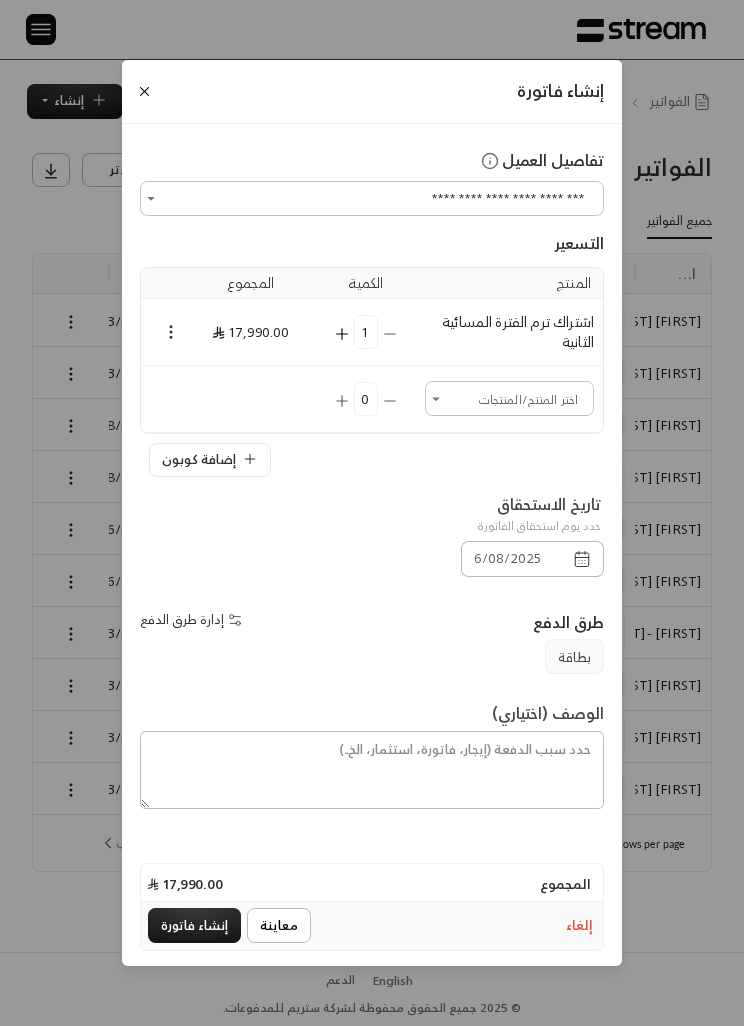 click at bounding box center (163, 331) 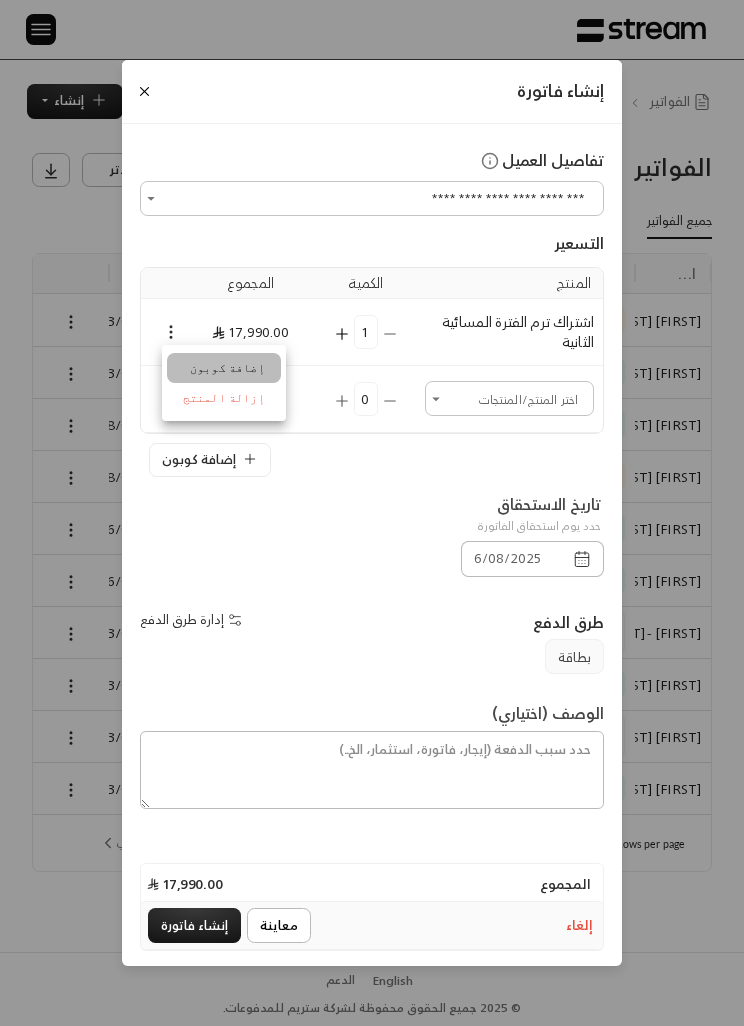 click on "إضافة كوبون" at bounding box center [224, 368] 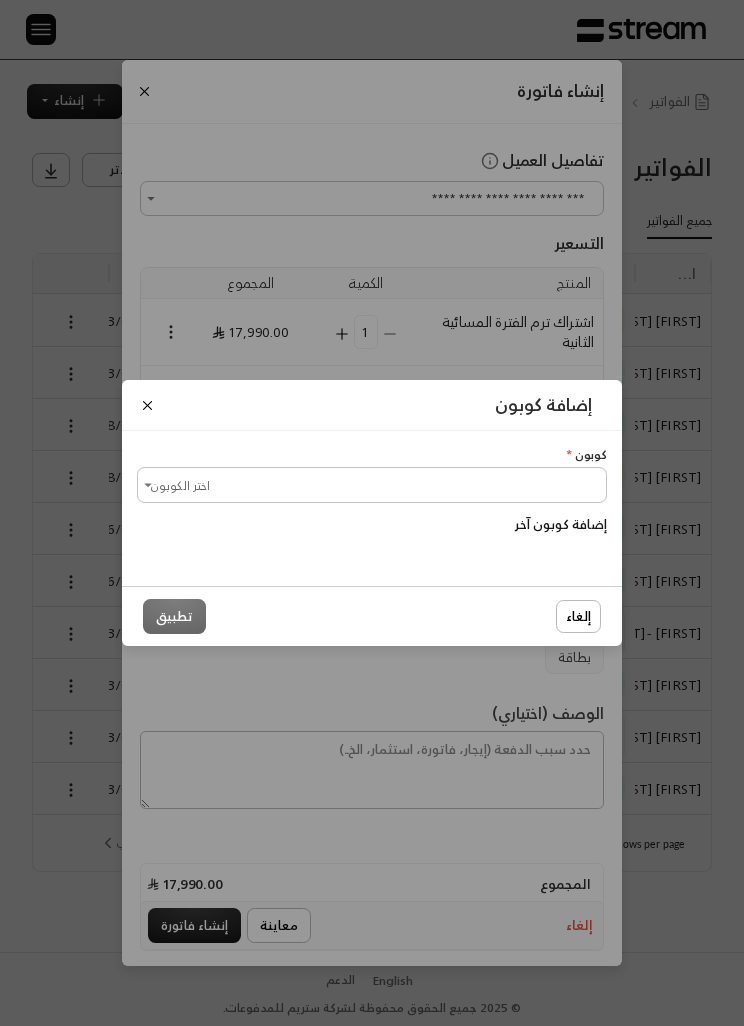 click on "اختر الكوبون" at bounding box center (372, 484) 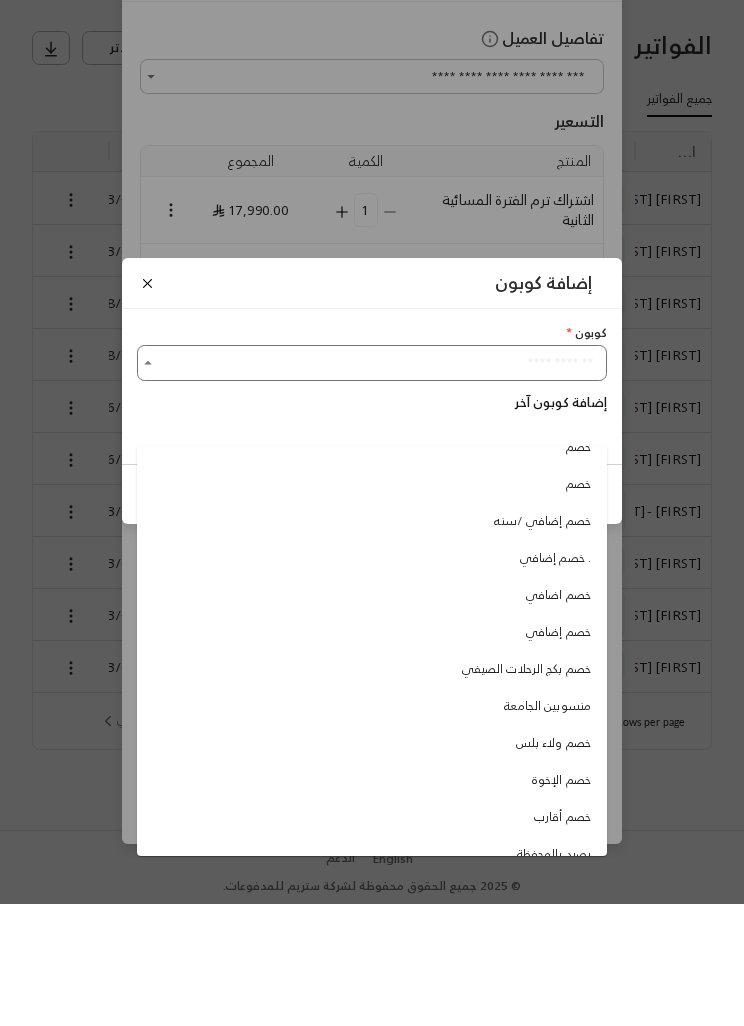 scroll, scrollTop: 66, scrollLeft: 0, axis: vertical 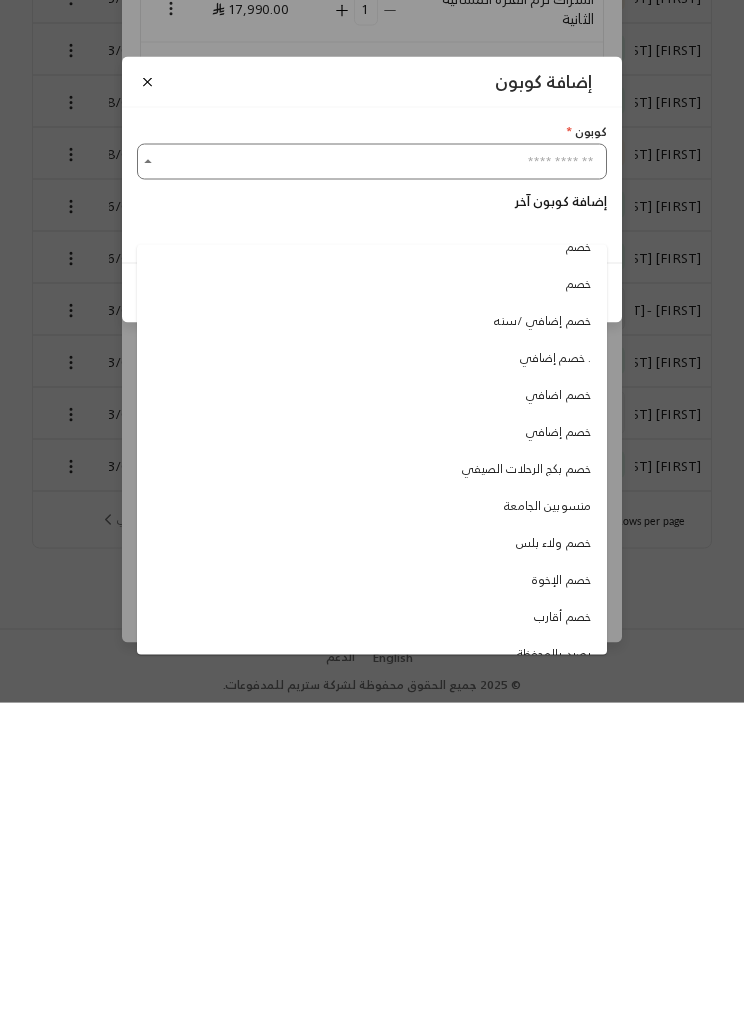 click on "خصم الإخوة" at bounding box center [561, 903] 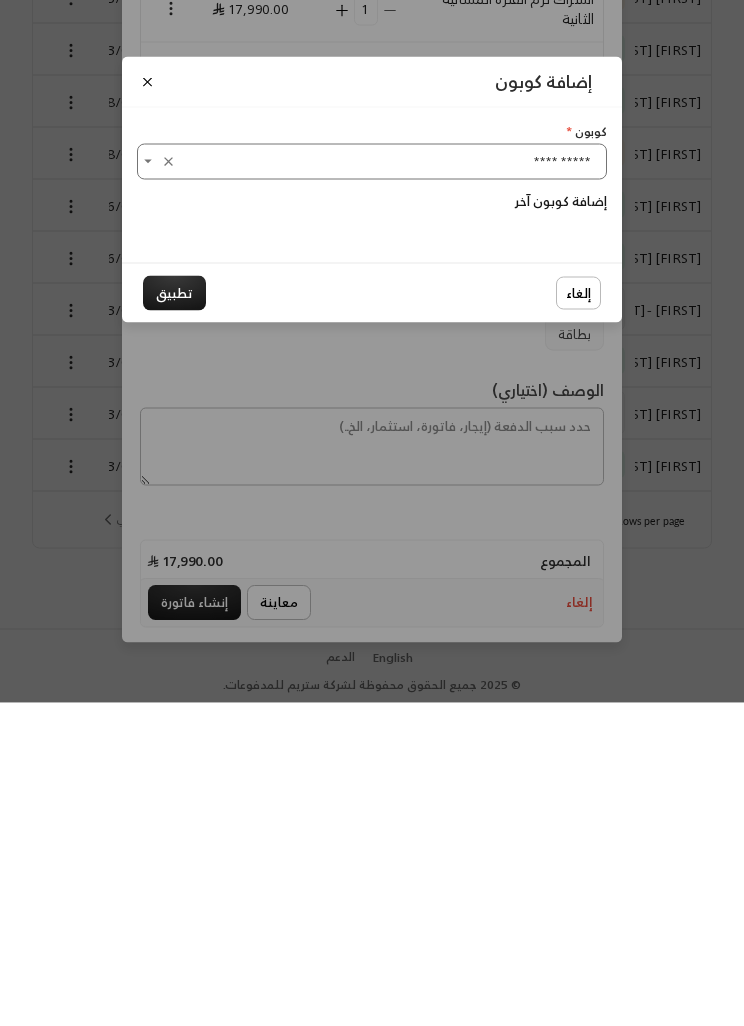 click on "تطبيق" at bounding box center [174, 616] 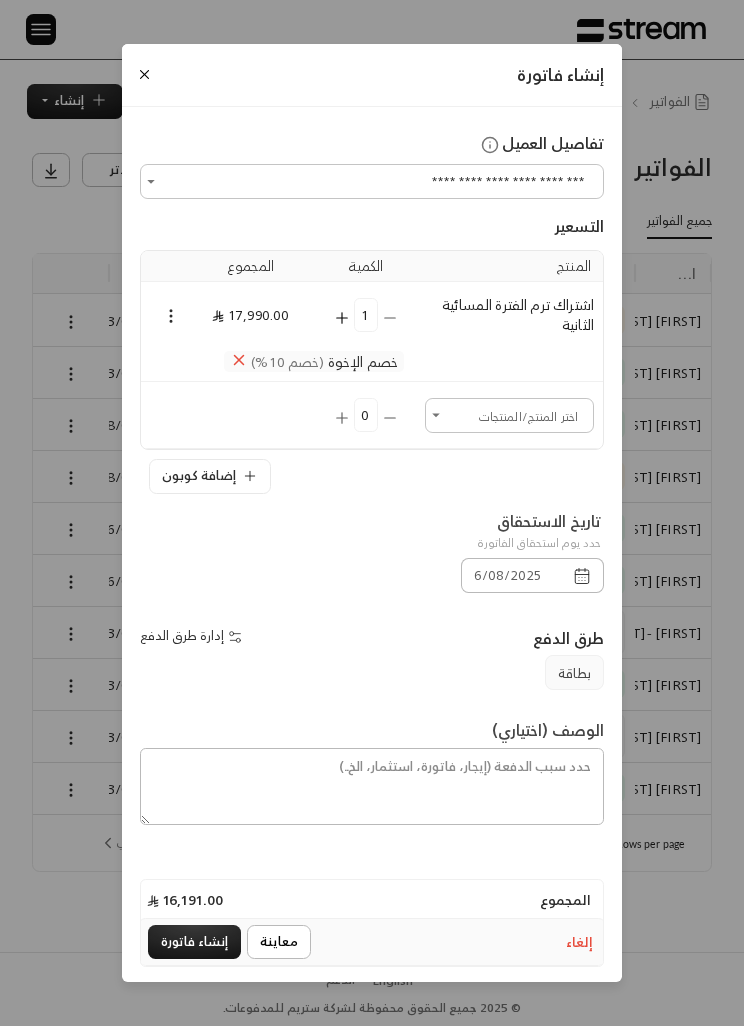 click 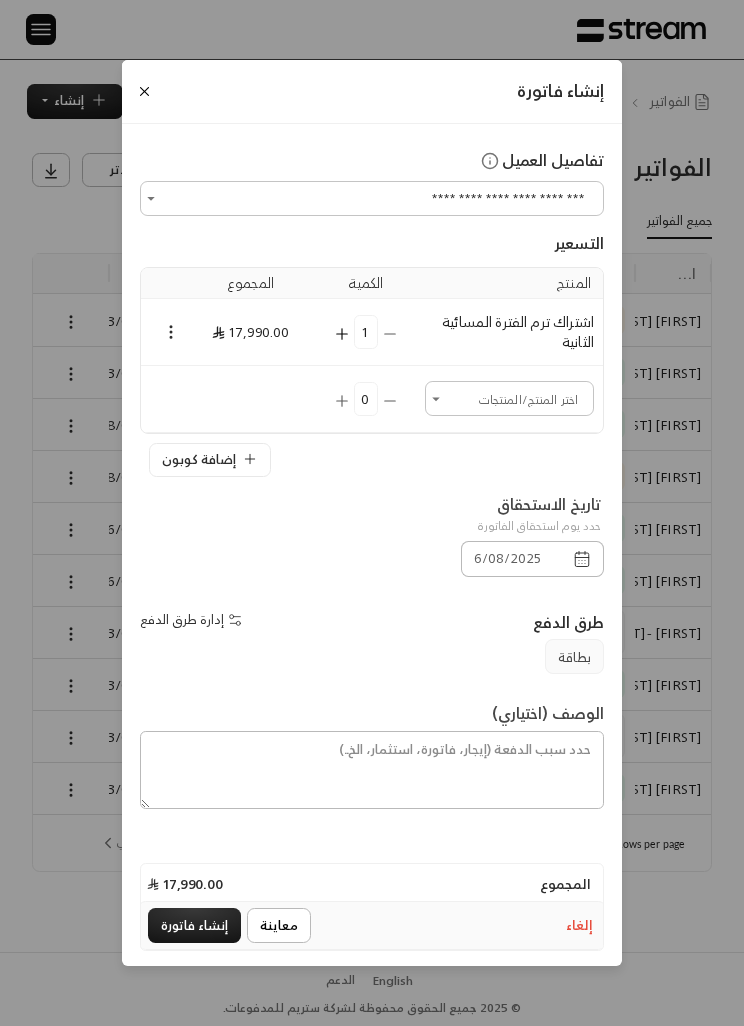 click 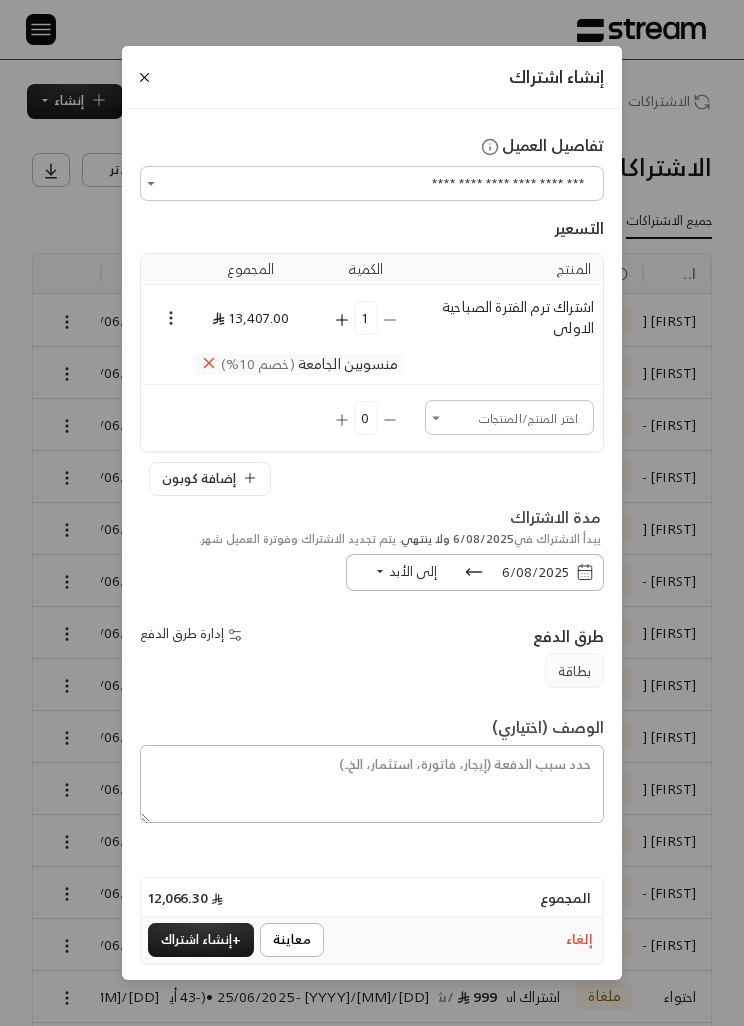 scroll, scrollTop: 0, scrollLeft: 0, axis: both 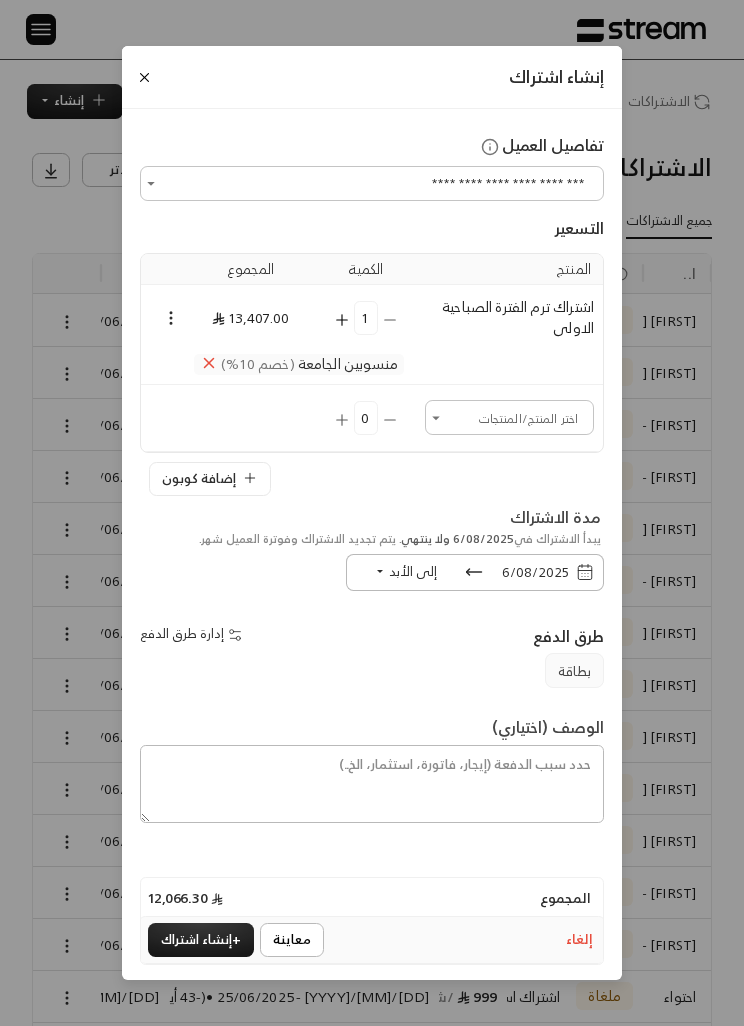 click on "مدة الاشتراك يبدأ الاشتراك في  6/08/2025   ولا ينتهي . يتم تجديد الاشتراك وفوترة العميل شهر." at bounding box center [372, 529] 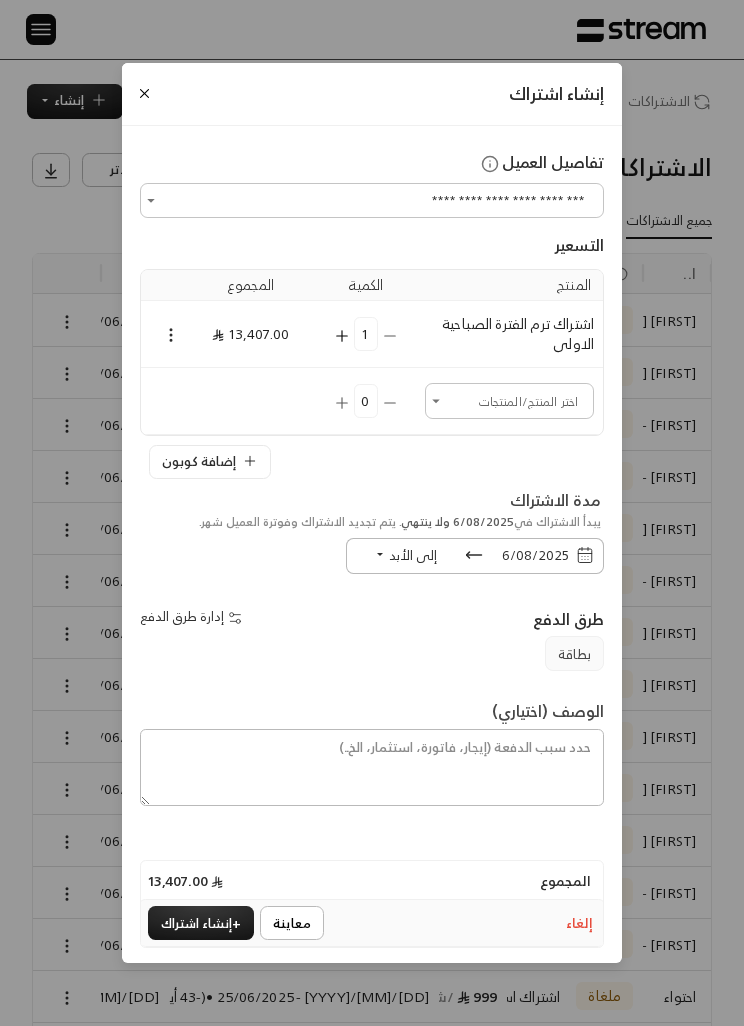 click 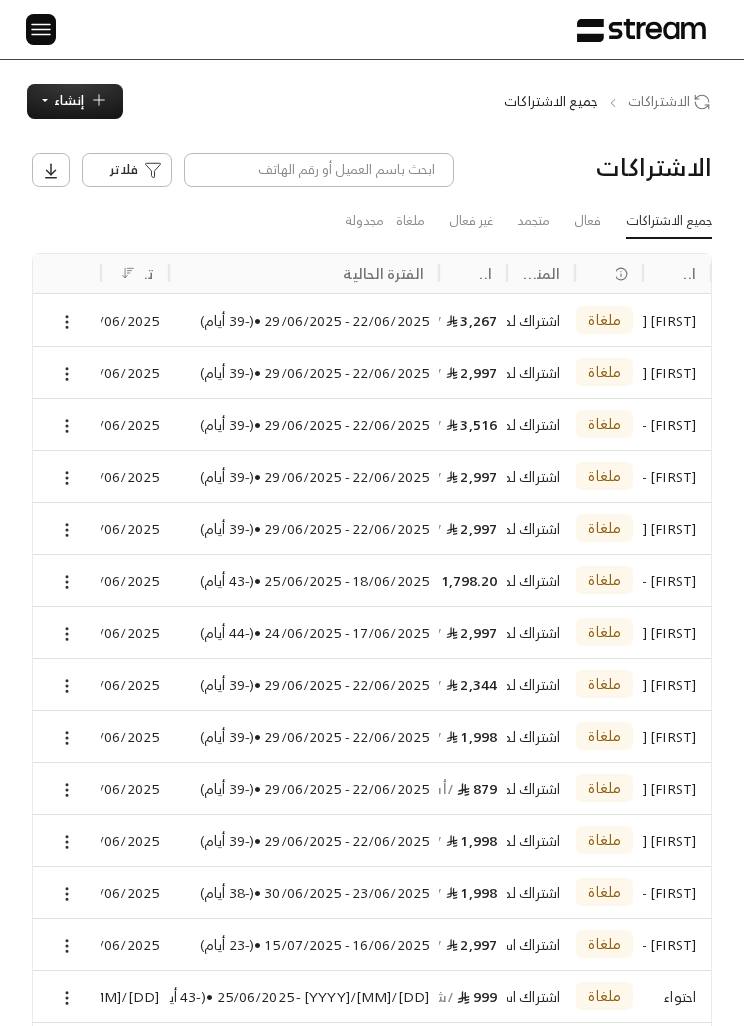 scroll, scrollTop: 0, scrollLeft: 0, axis: both 